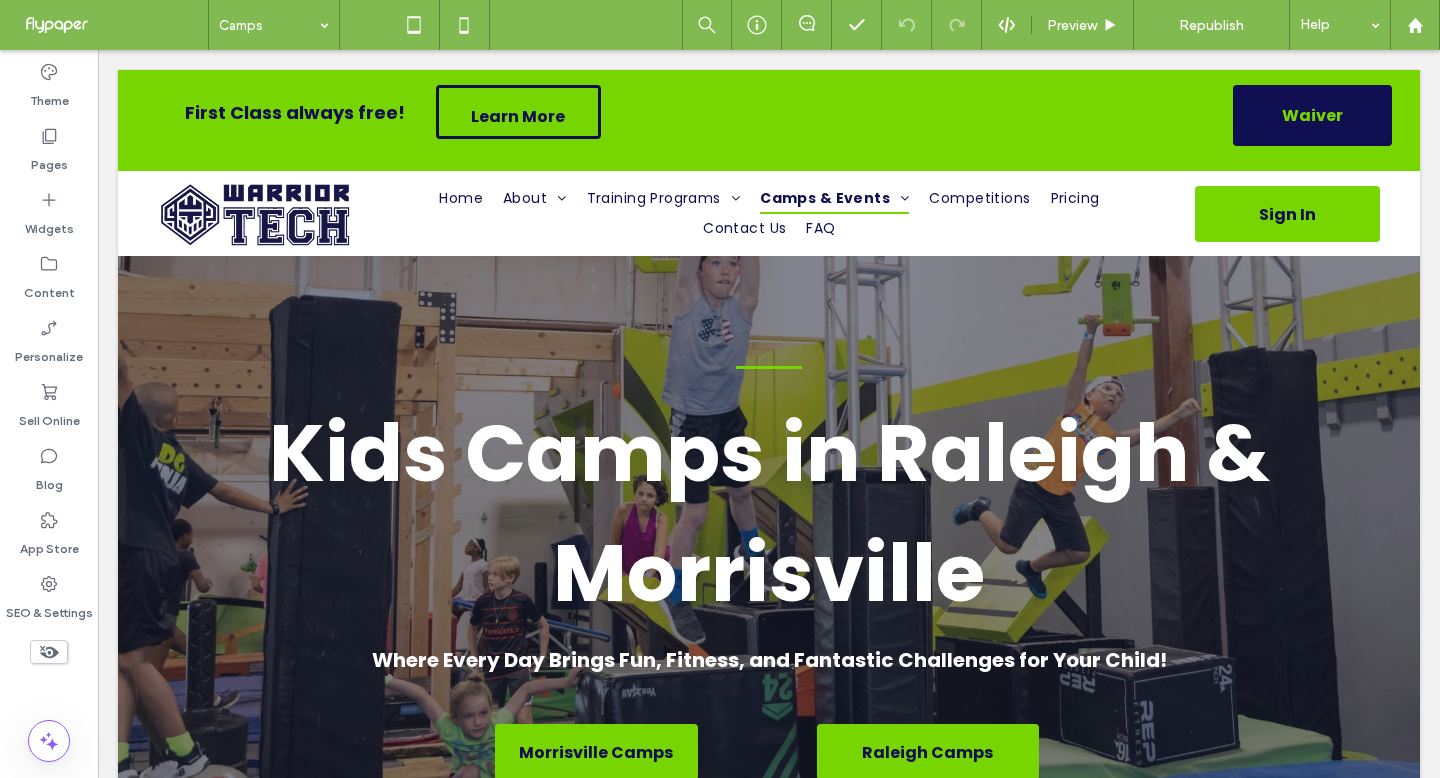 scroll, scrollTop: 0, scrollLeft: 0, axis: both 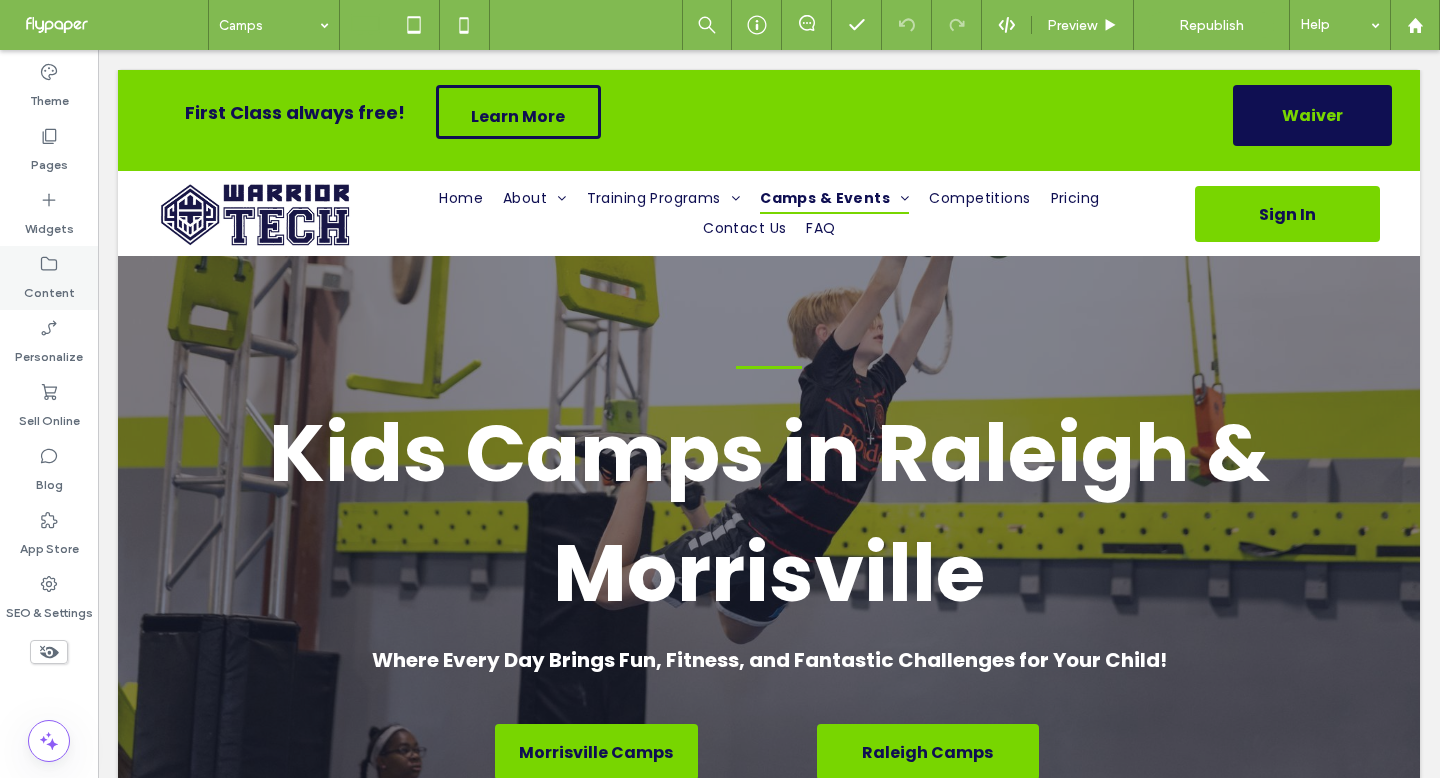 click on "Content" at bounding box center (49, 288) 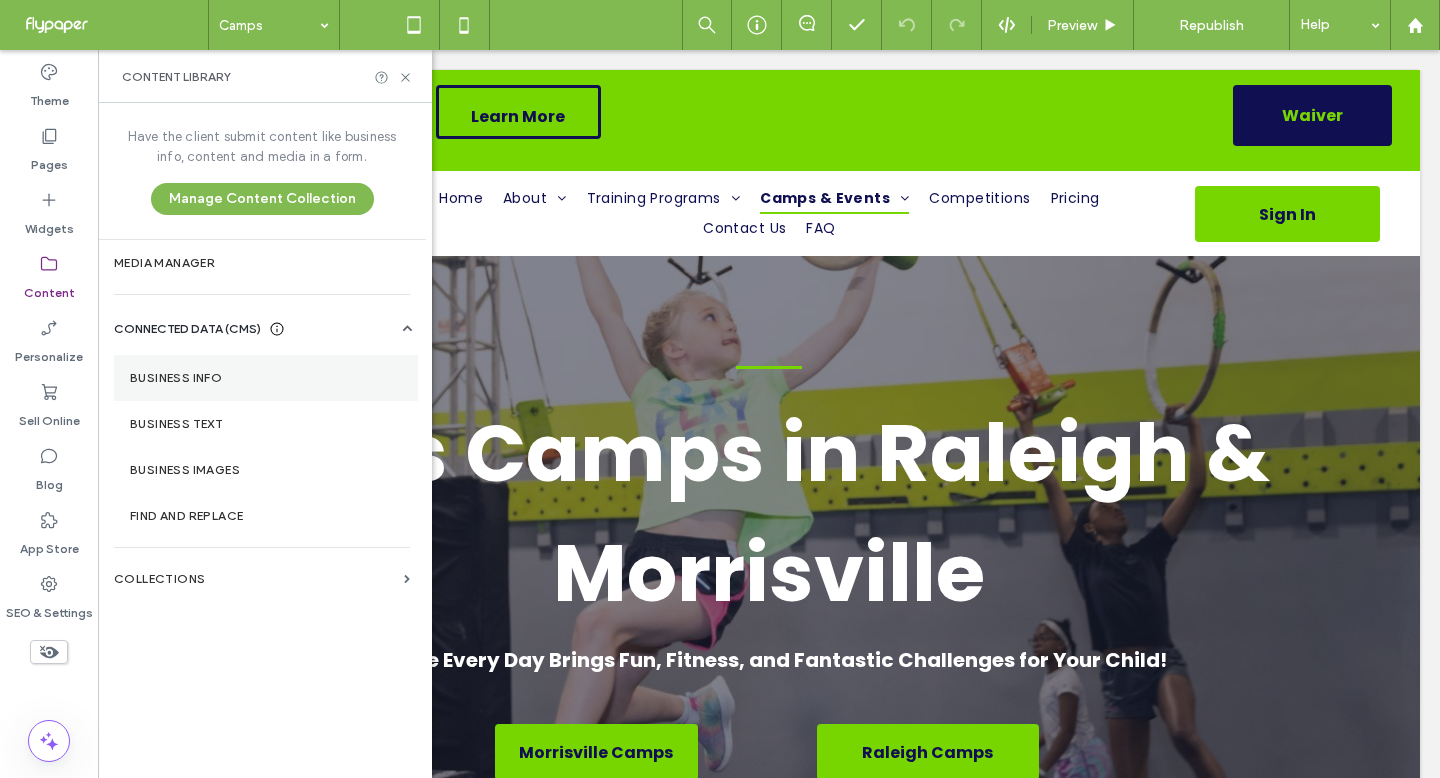 click on "Business Info" at bounding box center [266, 378] 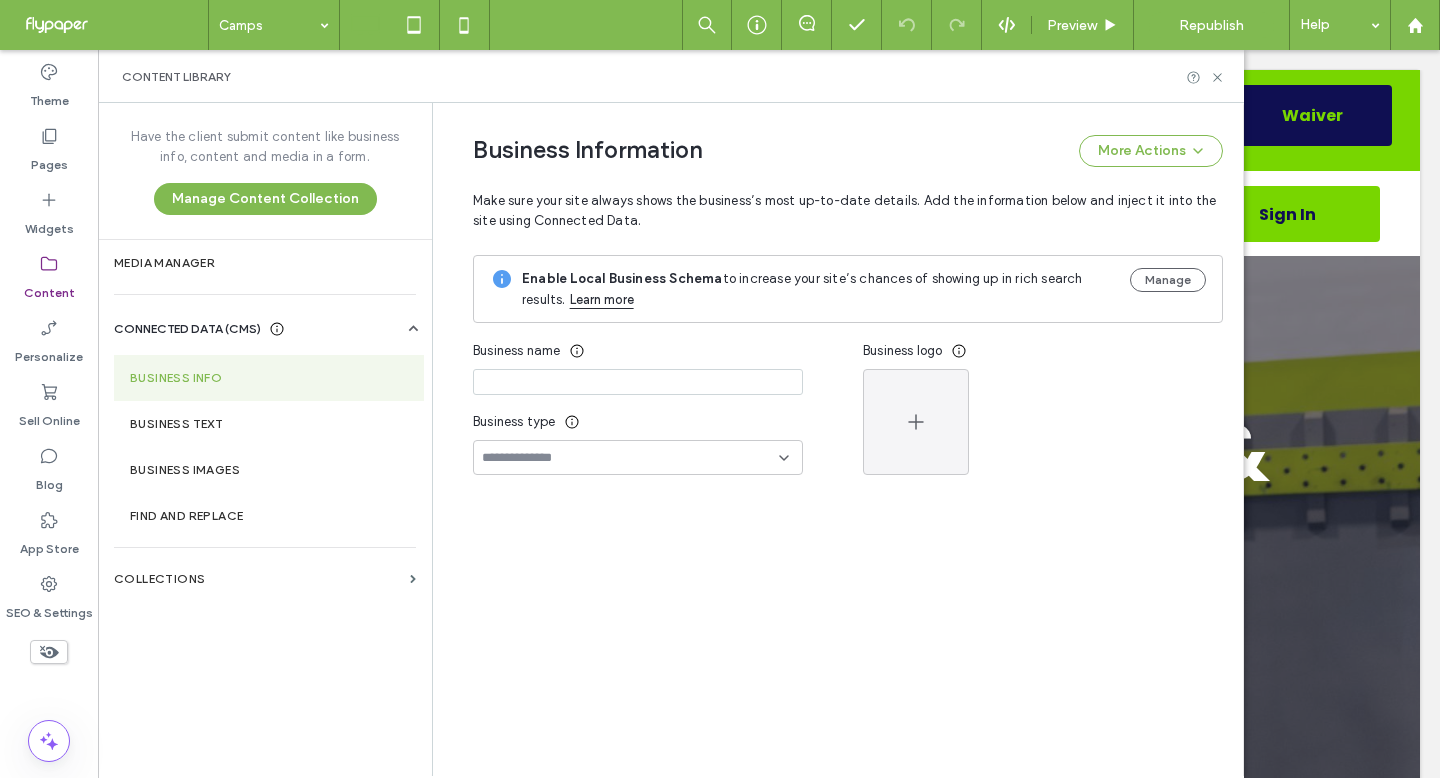 type on "**********" 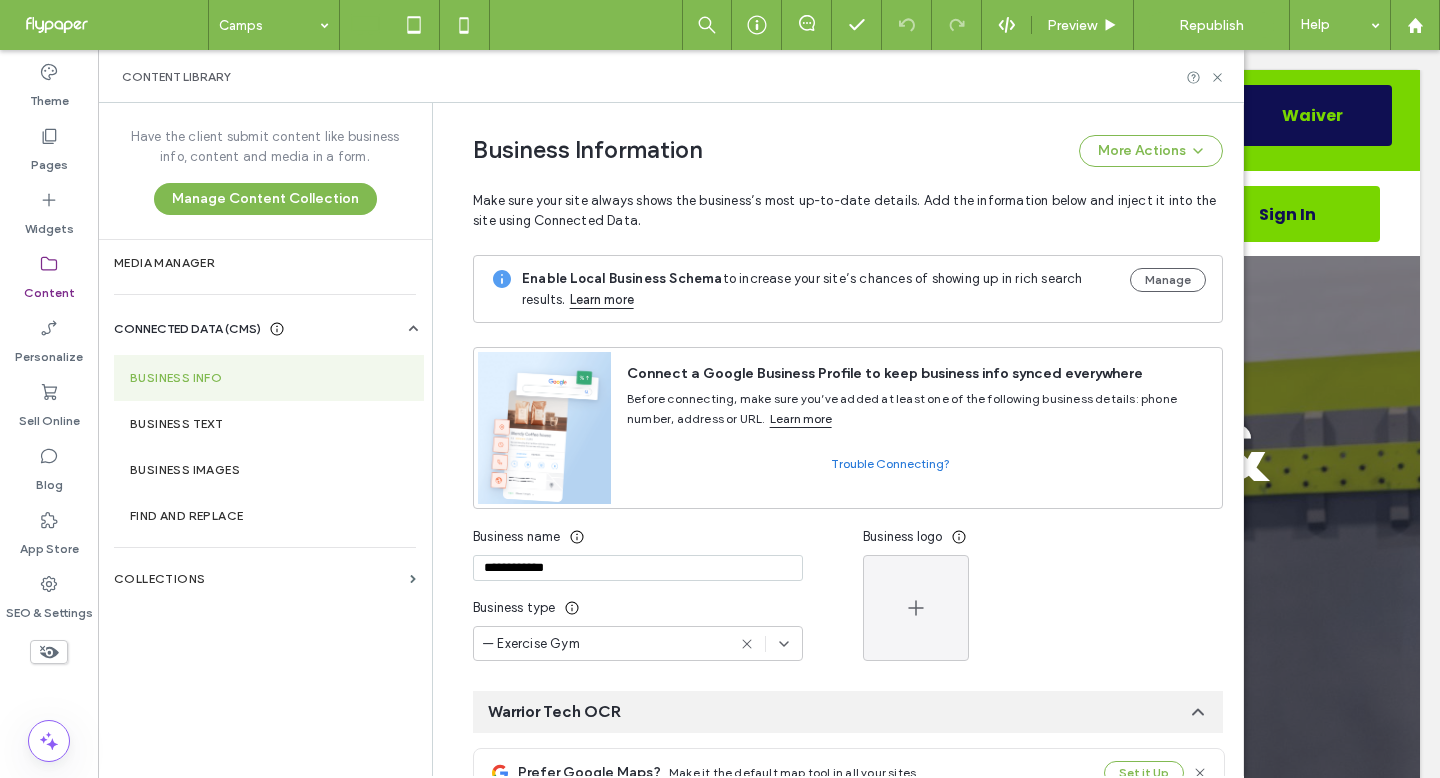 scroll, scrollTop: 159, scrollLeft: 0, axis: vertical 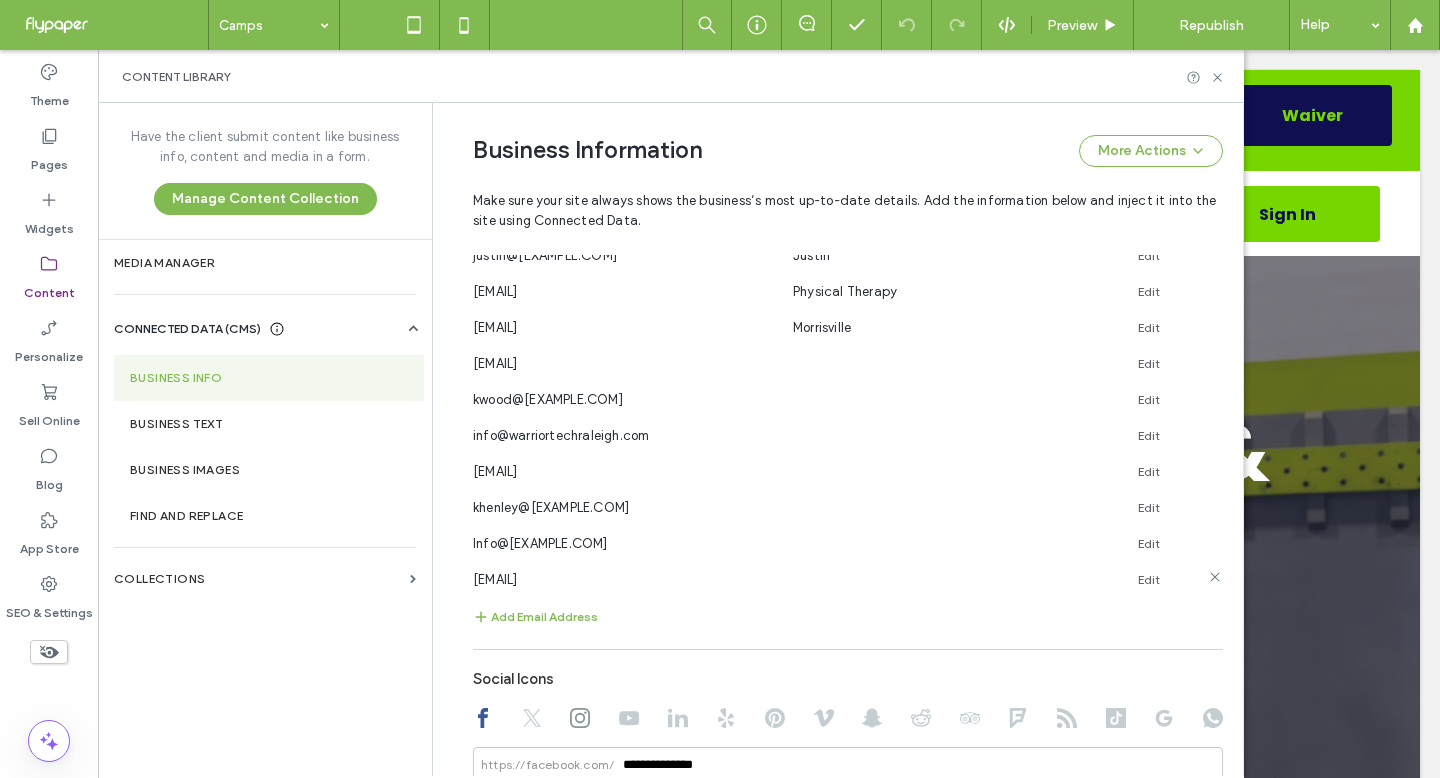 click 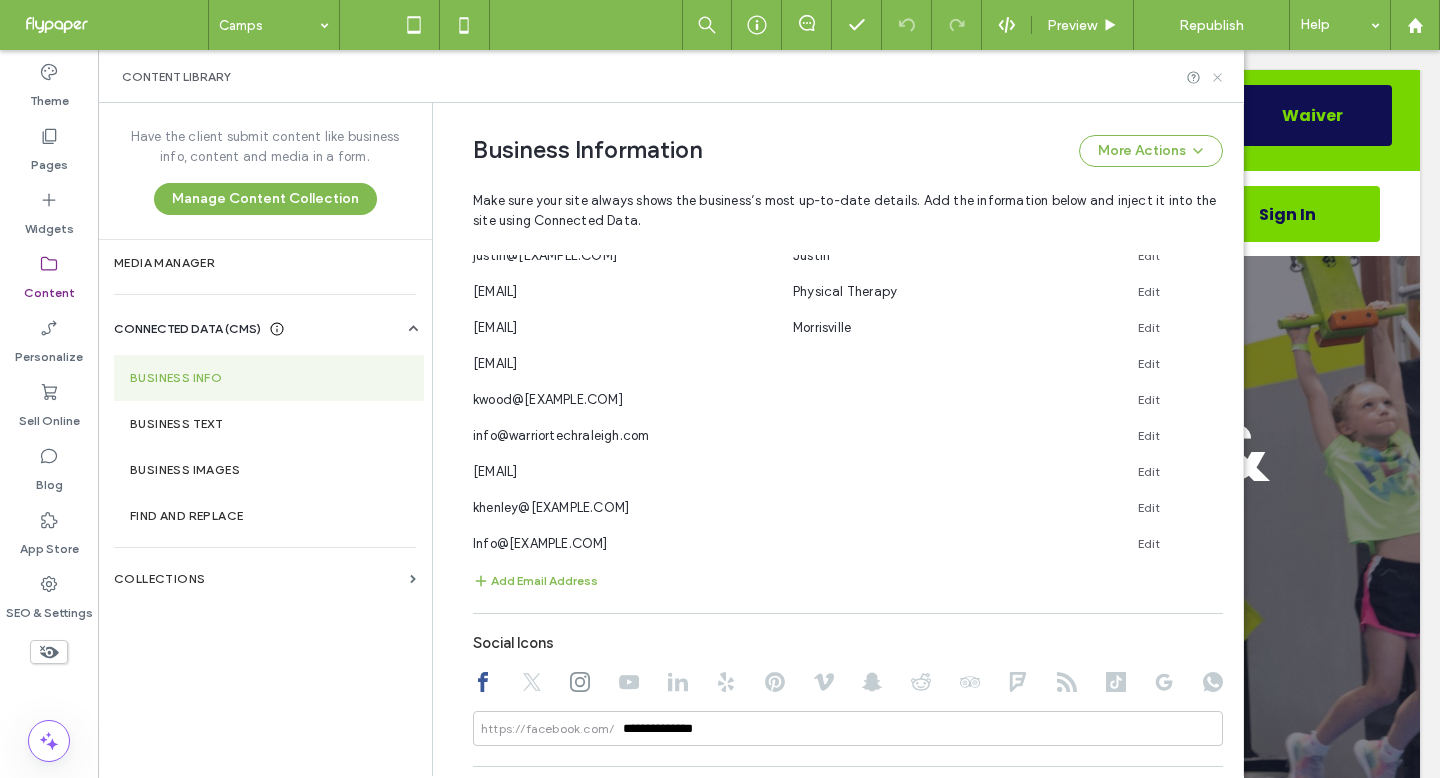 click 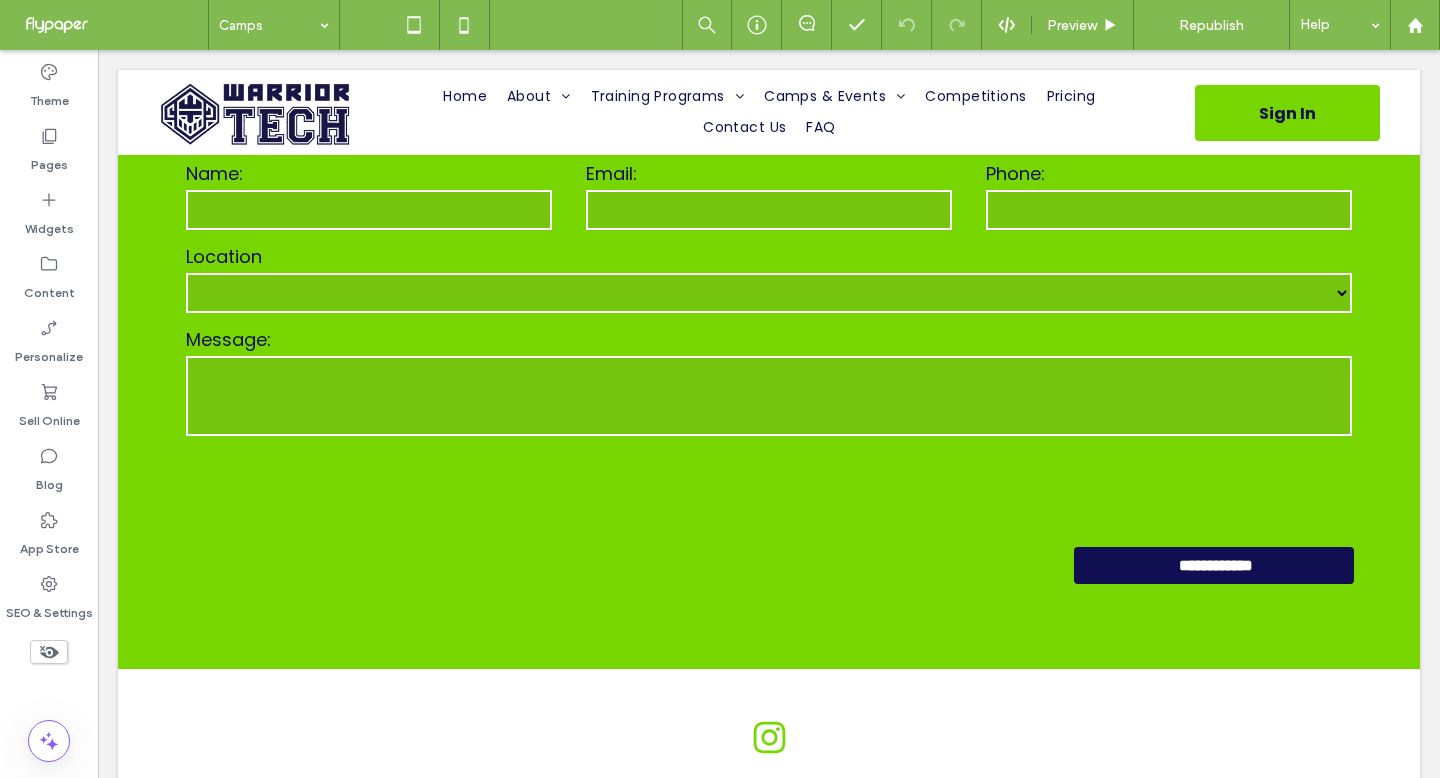 scroll, scrollTop: 6955, scrollLeft: 0, axis: vertical 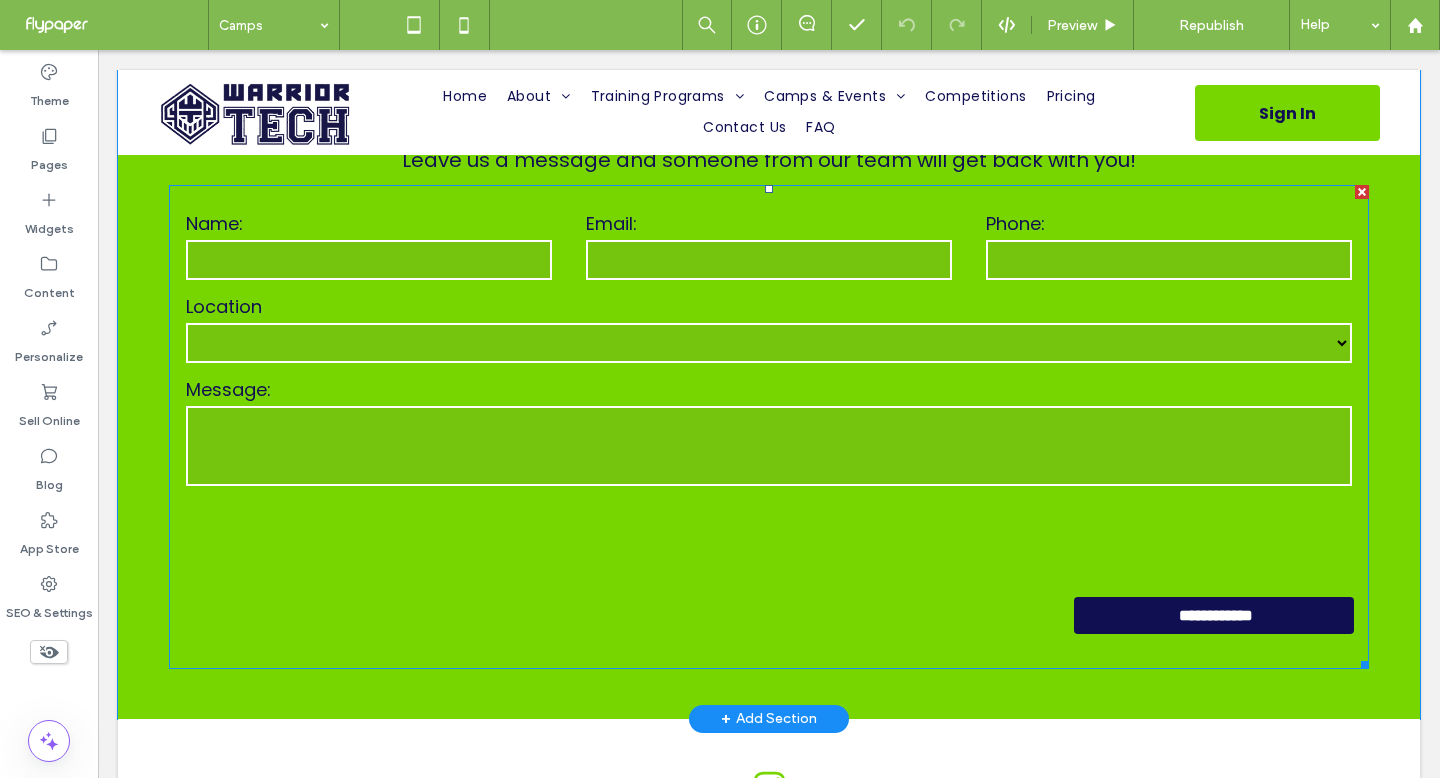 click at bounding box center (769, 260) 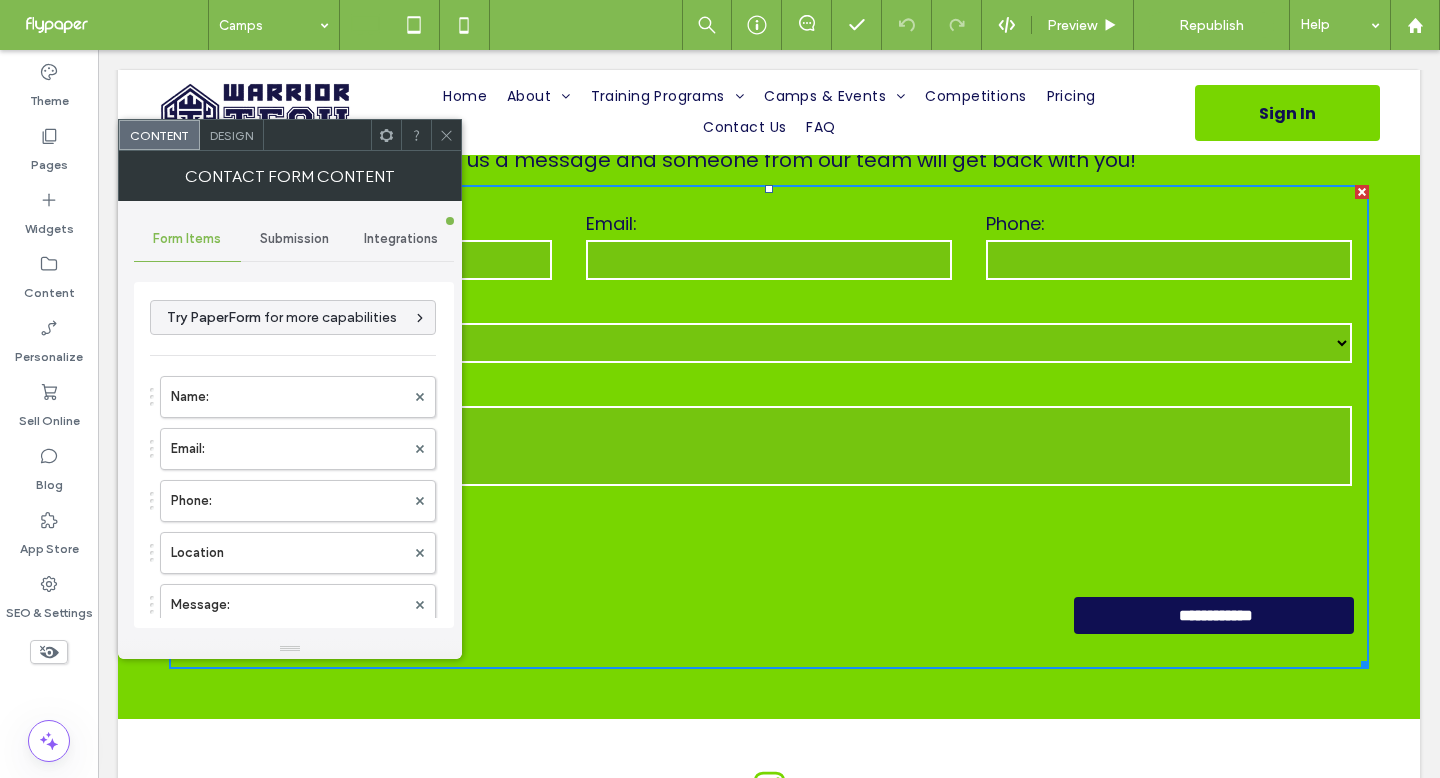 type on "**********" 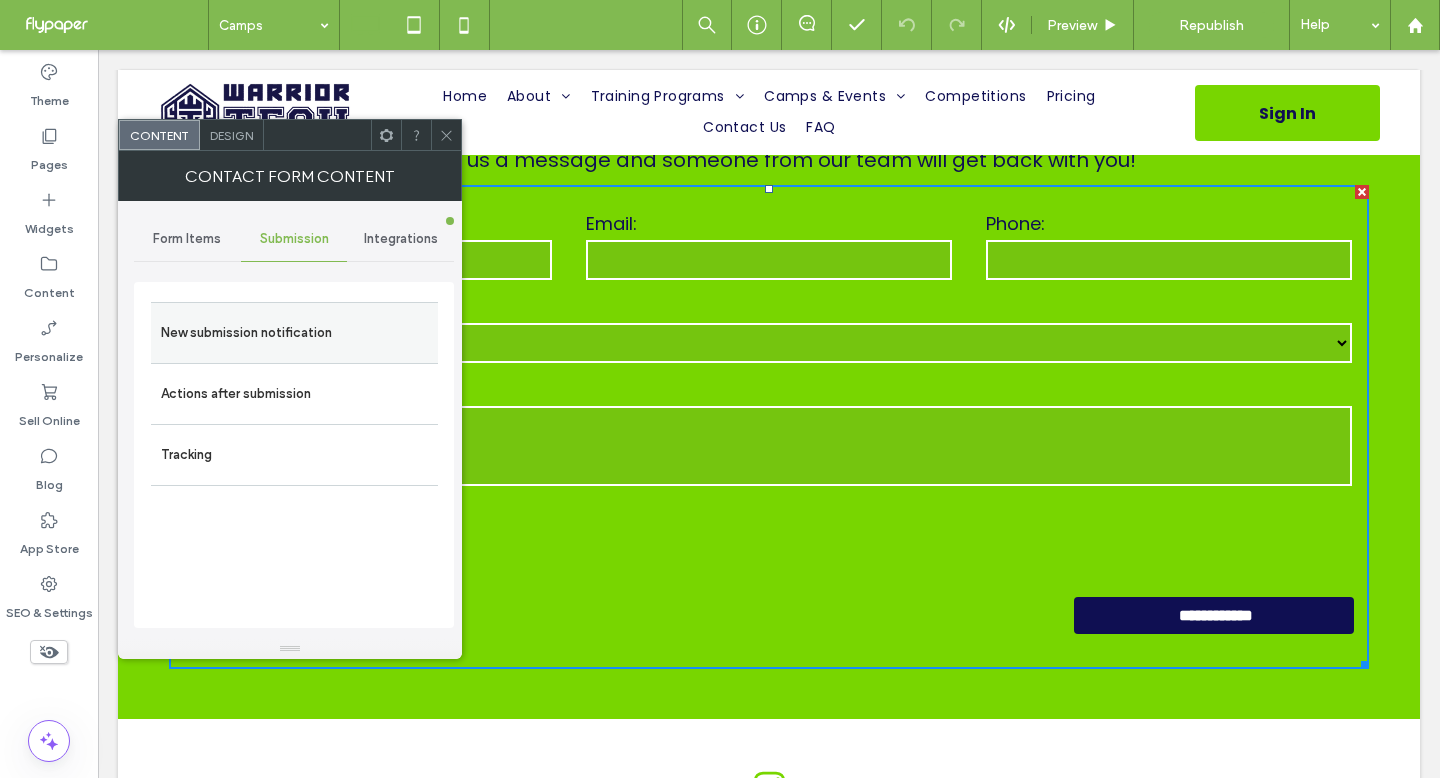 click on "New submission notification" at bounding box center (294, 332) 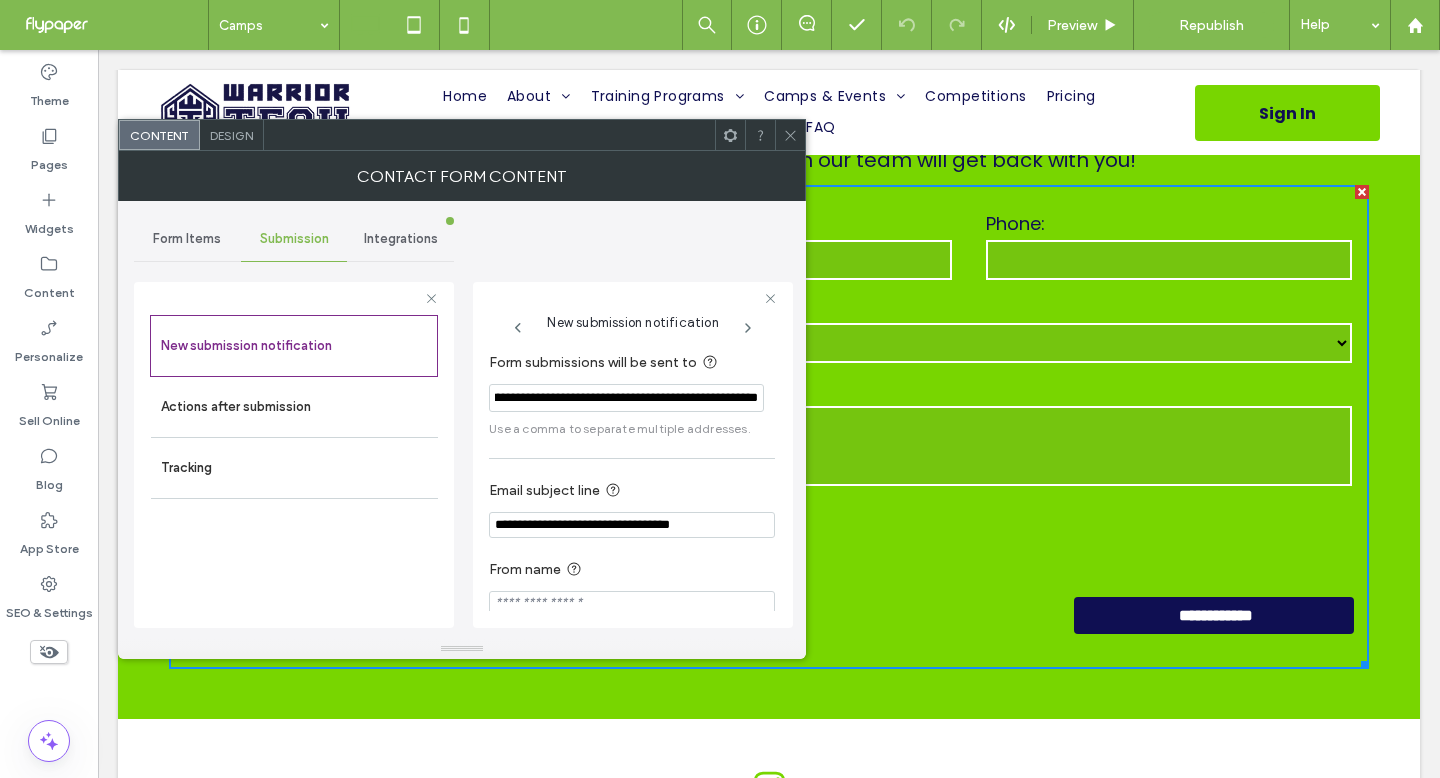 scroll, scrollTop: 0, scrollLeft: 488, axis: horizontal 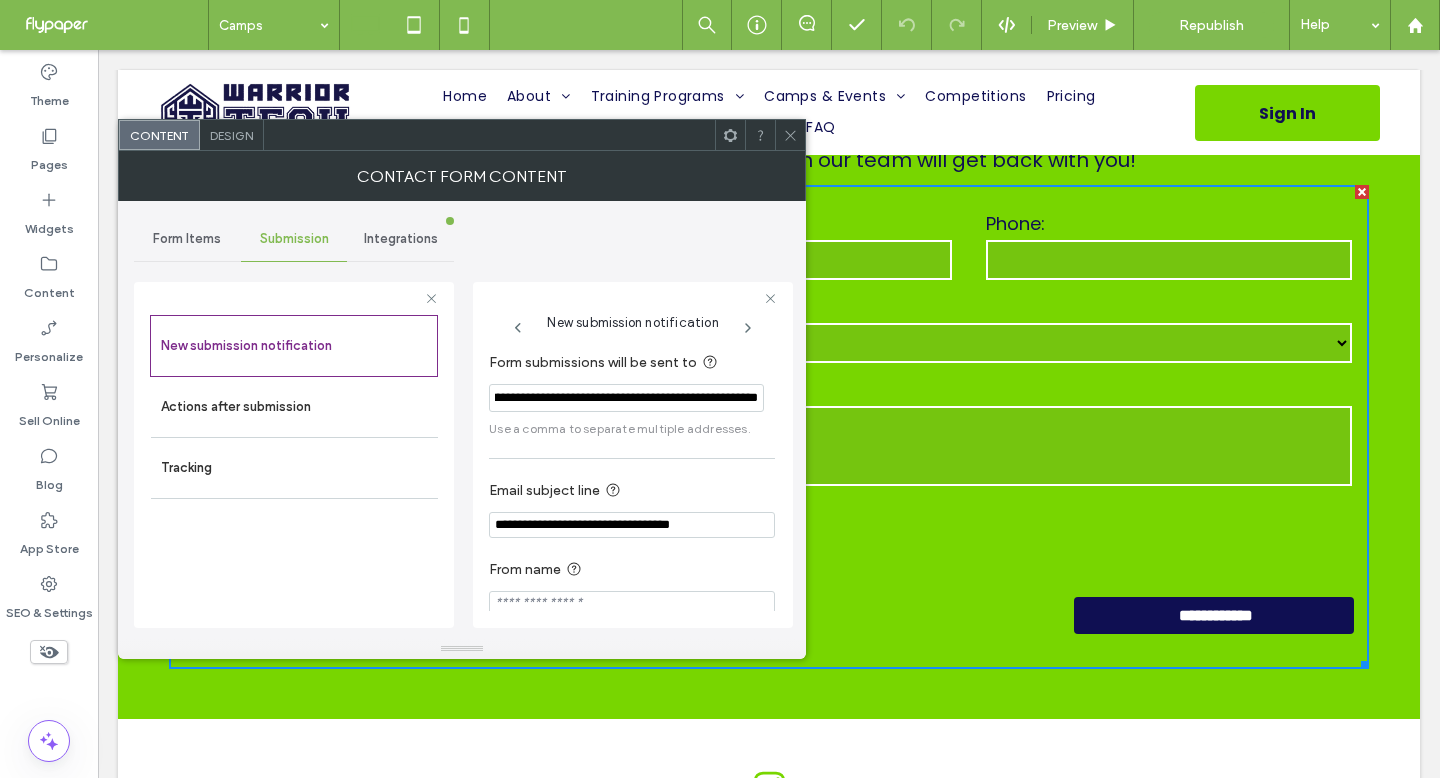 drag, startPoint x: 631, startPoint y: 403, endPoint x: 783, endPoint y: 402, distance: 152.0033 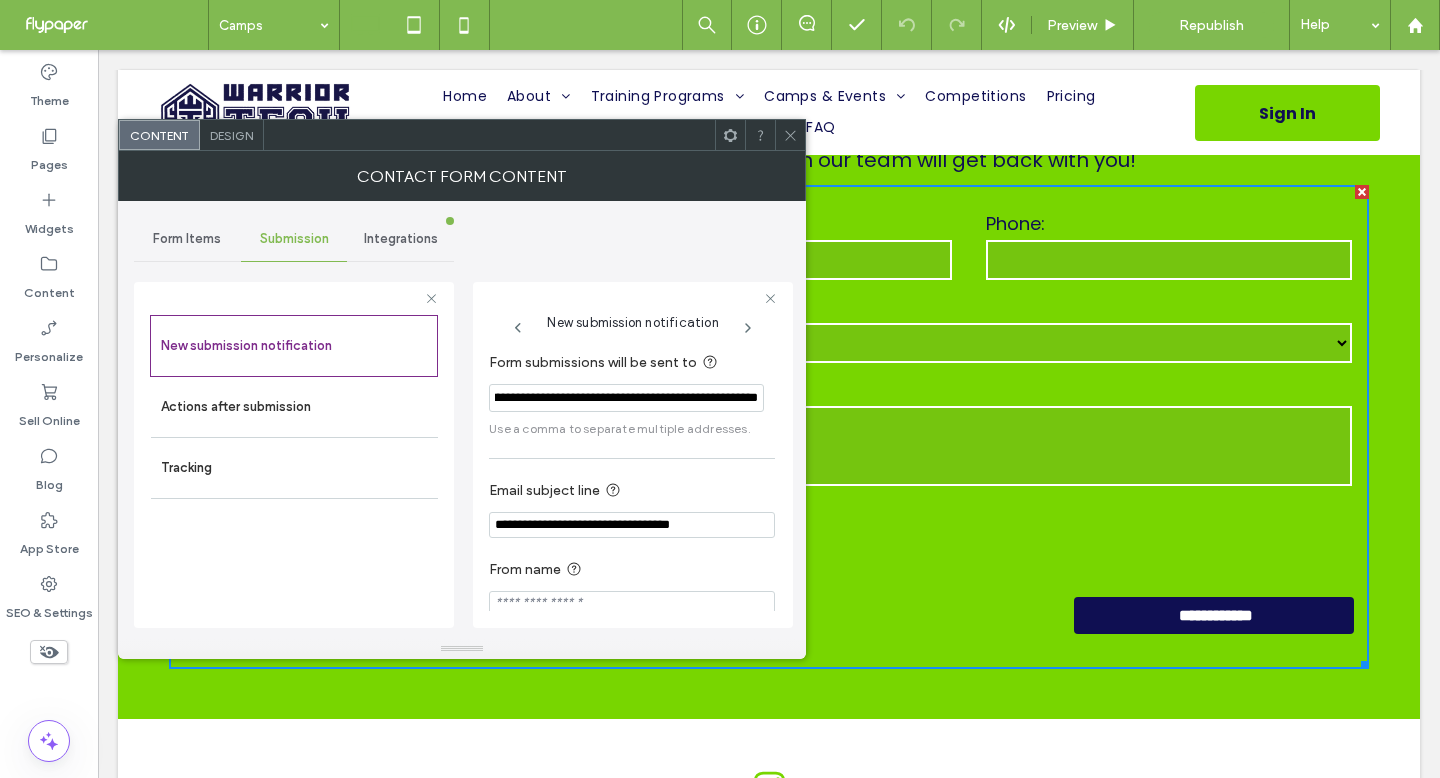 click on "New submission notification Form submissions will be sent to [EMAIL]. Use a comma to separate multiple addresses. Email subject line [EMAIL] From name" at bounding box center [633, 455] 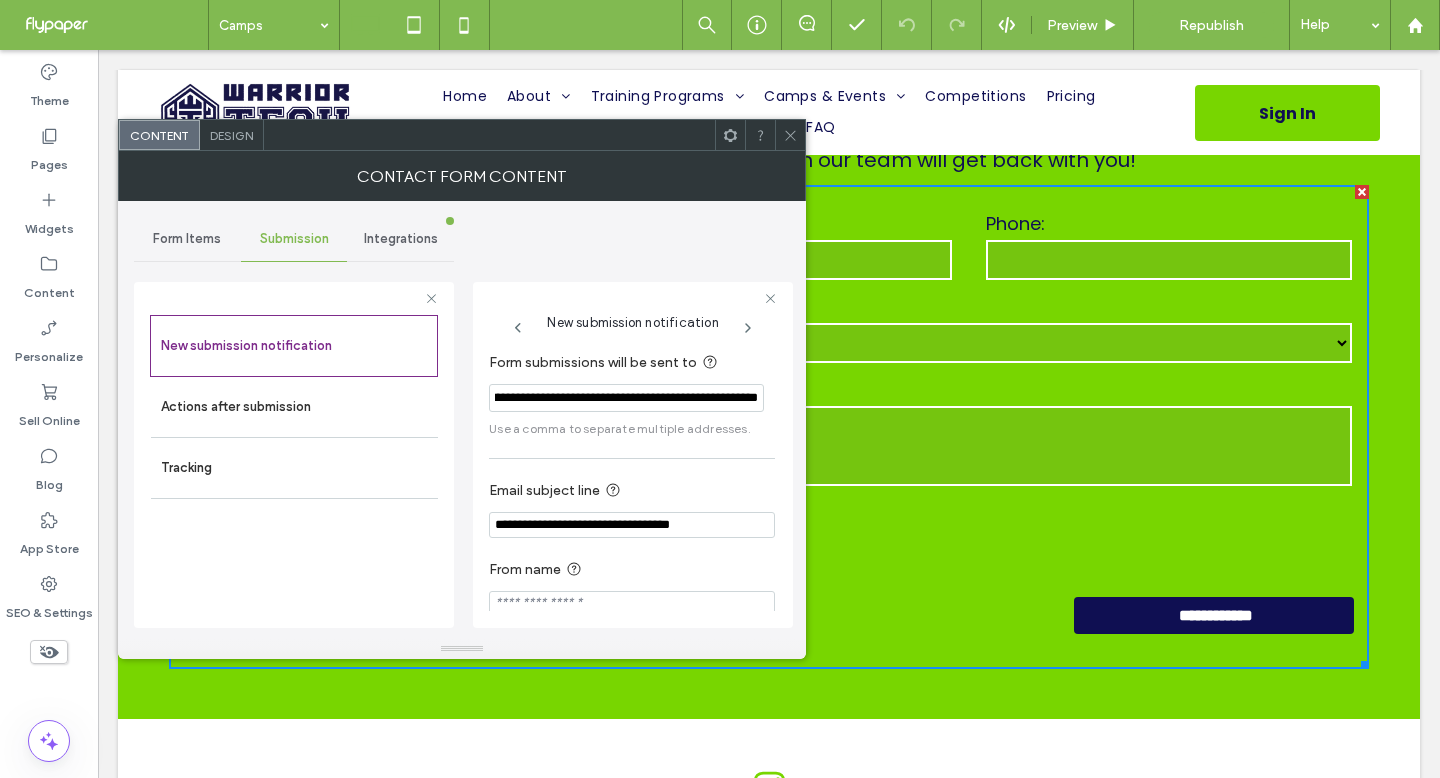 click on "New submission notification Form submissions will be sent to [EMAIL]. Use a comma to separate multiple addresses. Email subject line [EMAIL] From name" at bounding box center (633, 455) 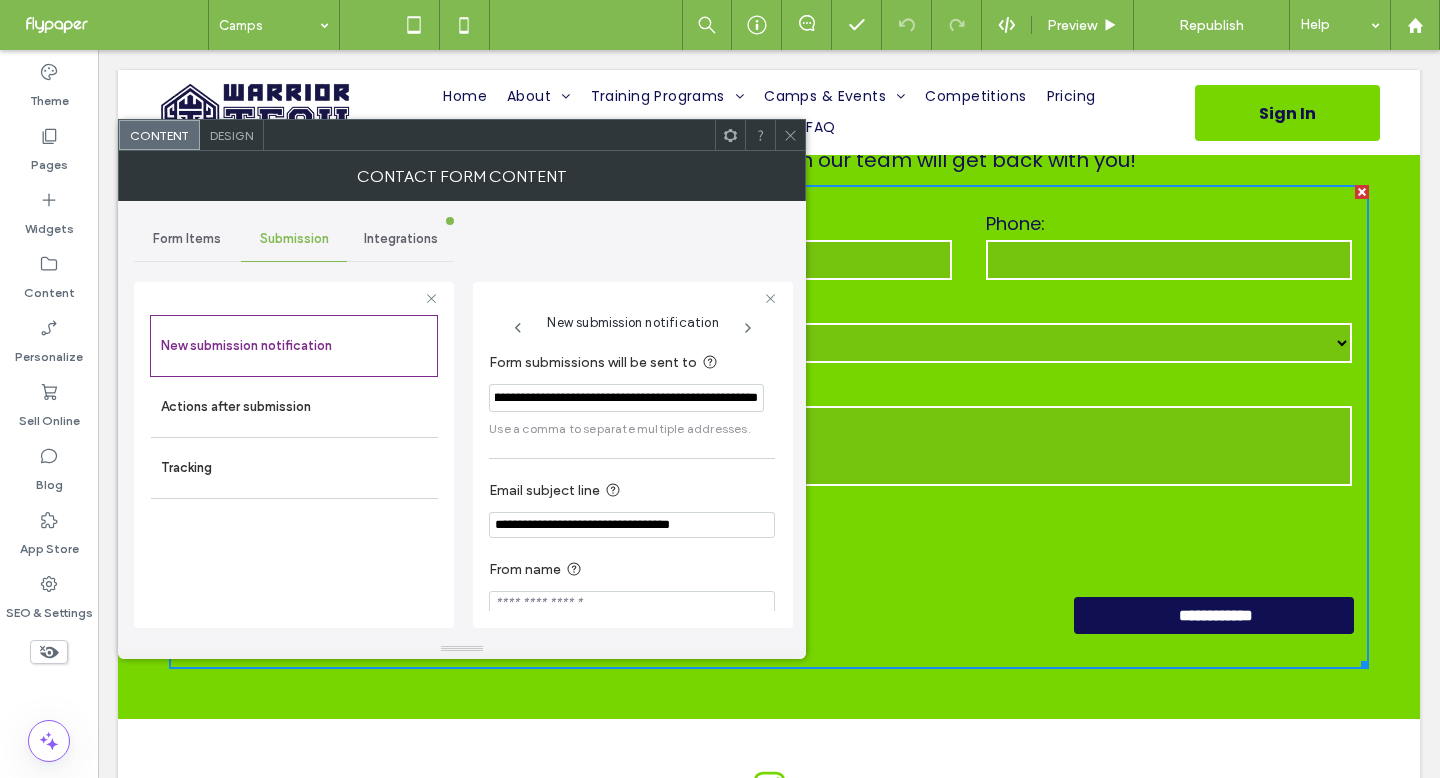 scroll, scrollTop: 0, scrollLeft: 277, axis: horizontal 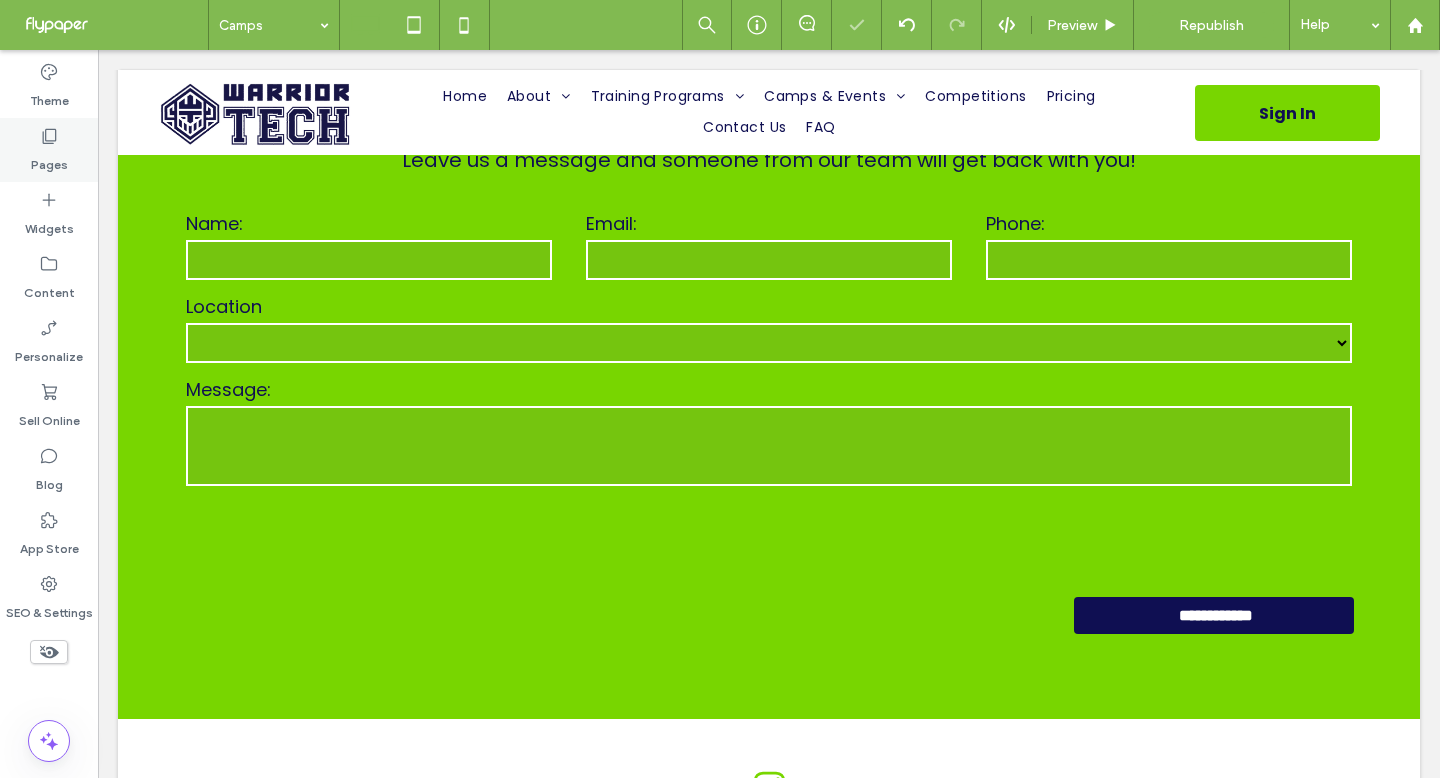 click on "Pages" at bounding box center [49, 150] 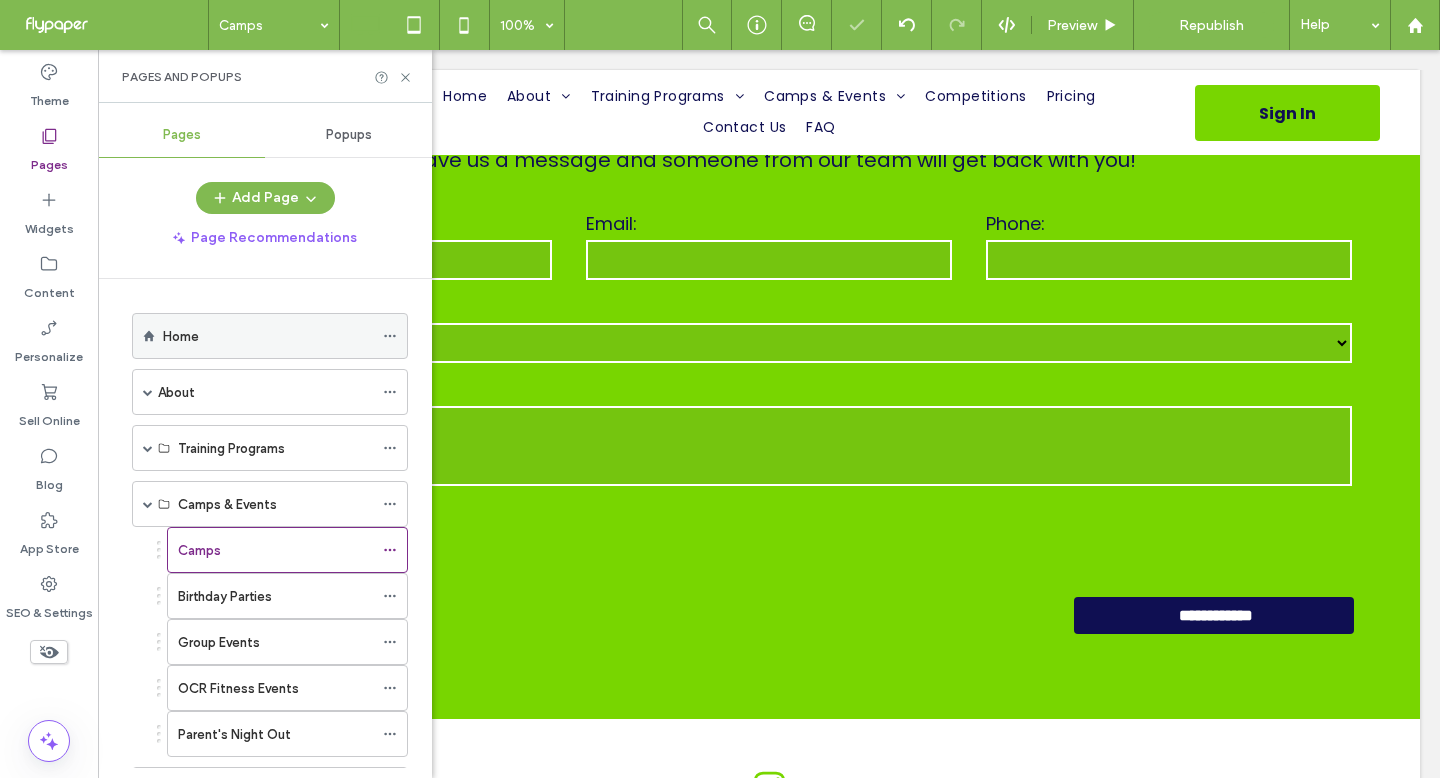 click on "Home" at bounding box center [268, 336] 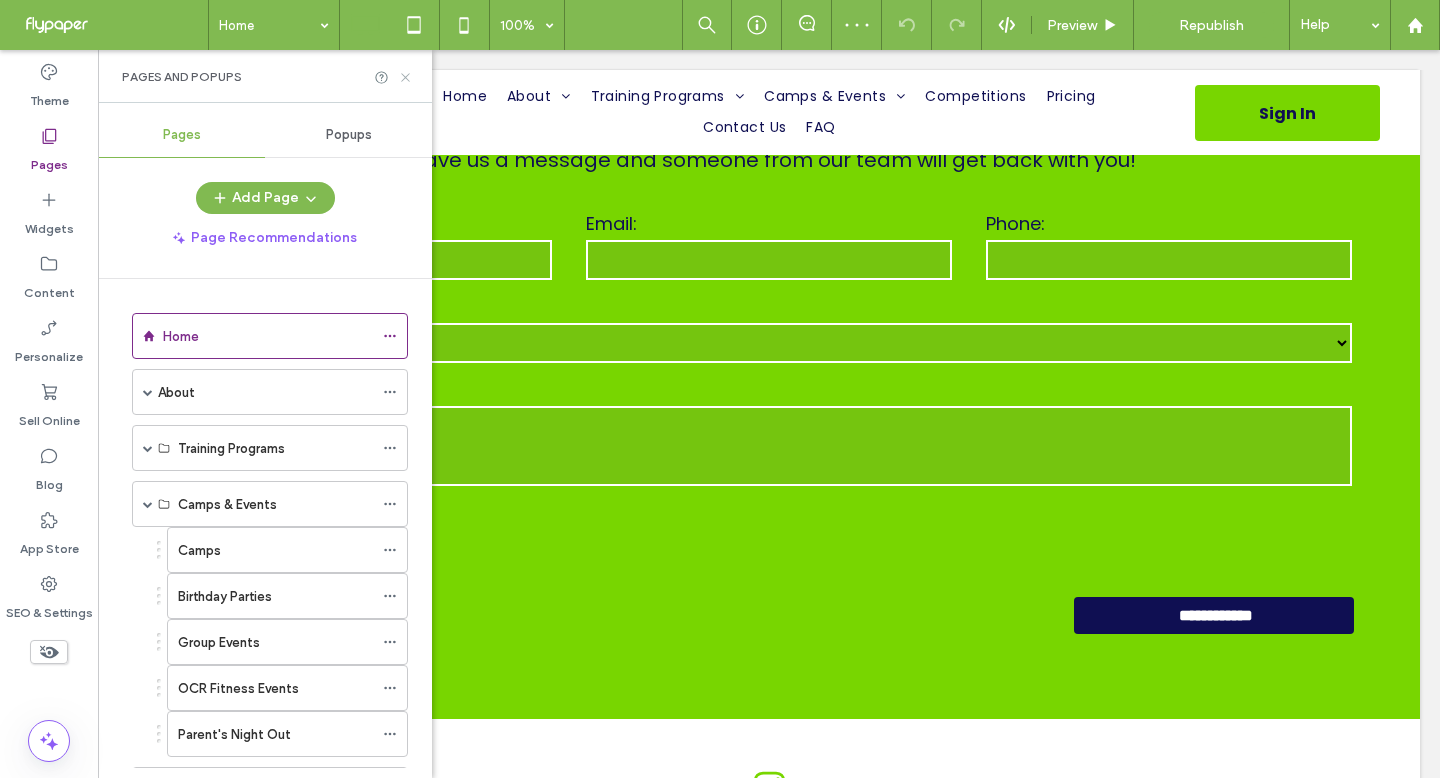click 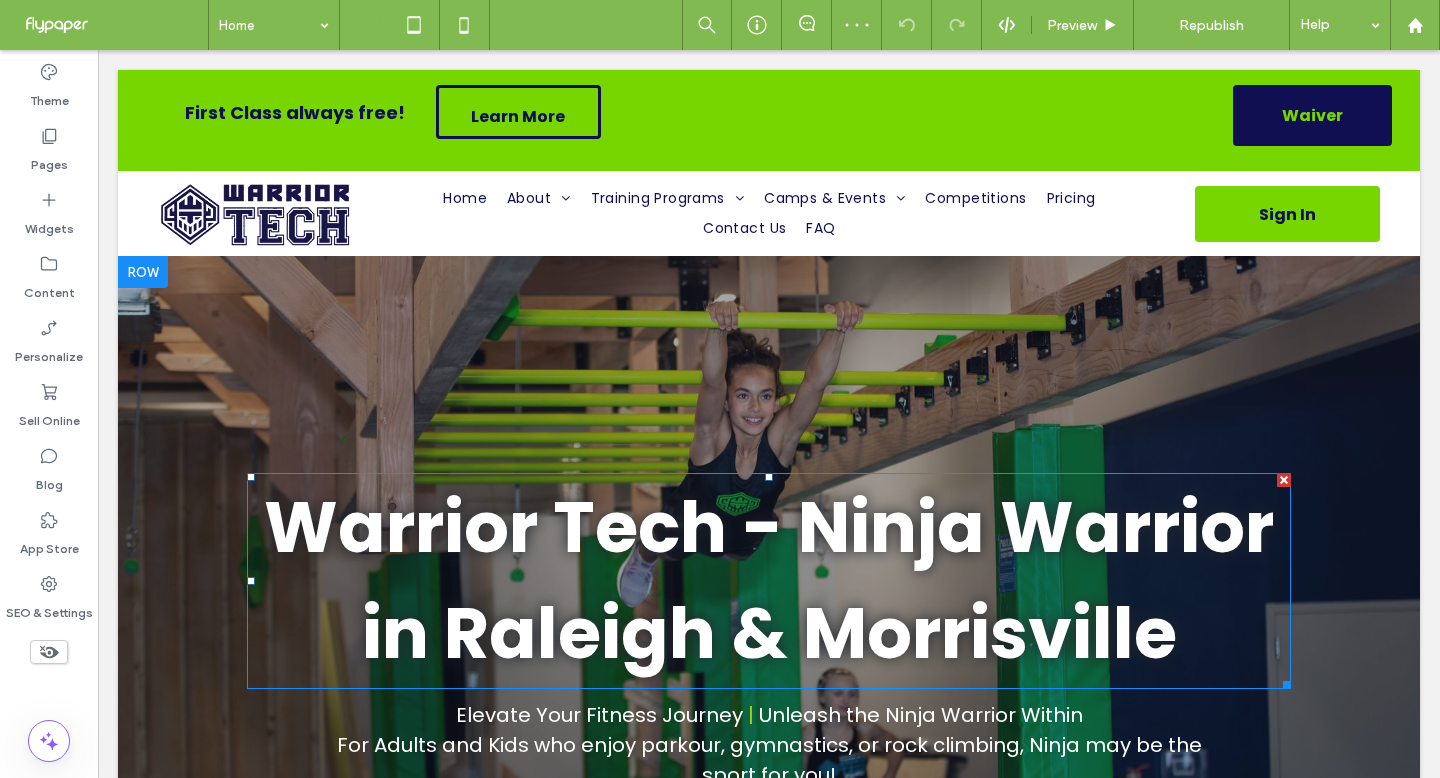 scroll, scrollTop: 263, scrollLeft: 0, axis: vertical 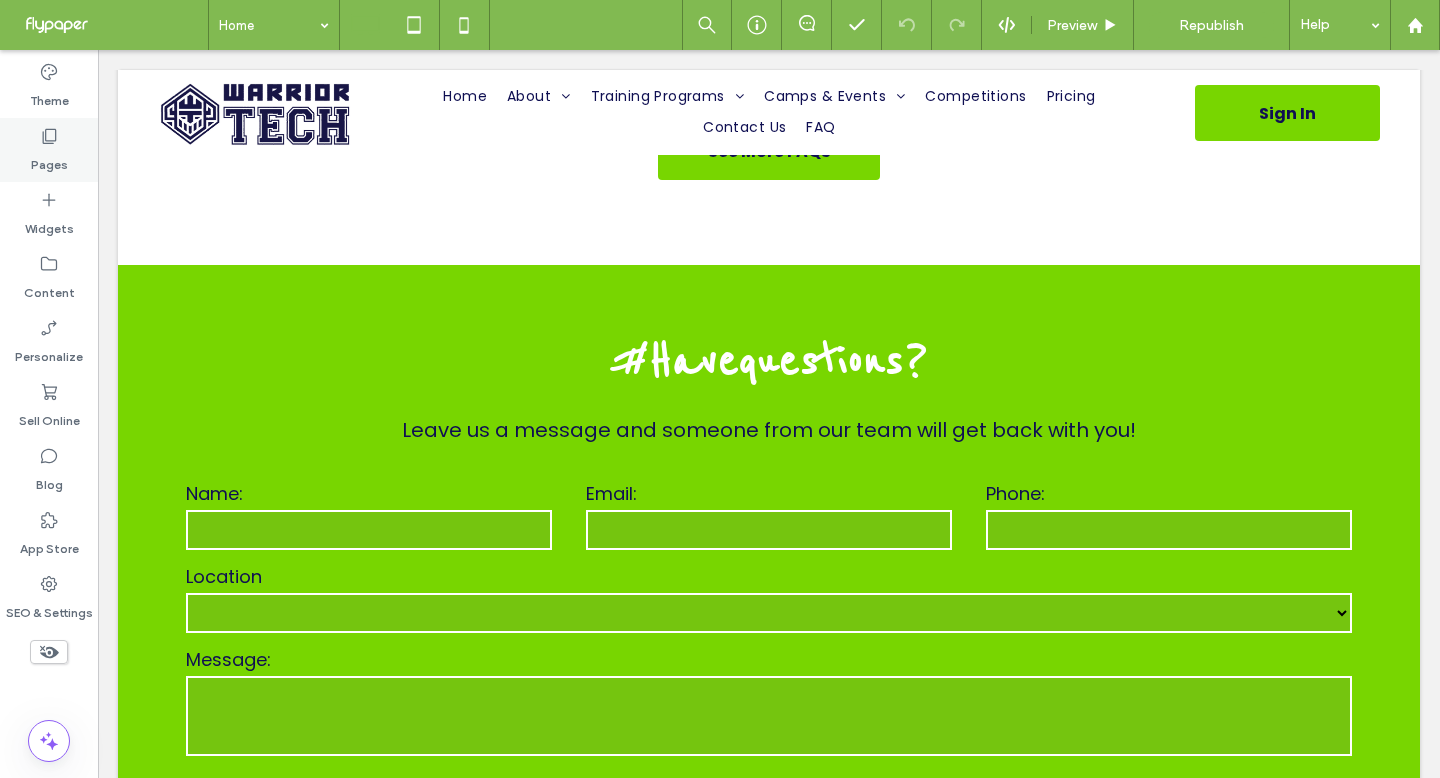 drag, startPoint x: 0, startPoint y: 108, endPoint x: 6, endPoint y: 165, distance: 57.31492 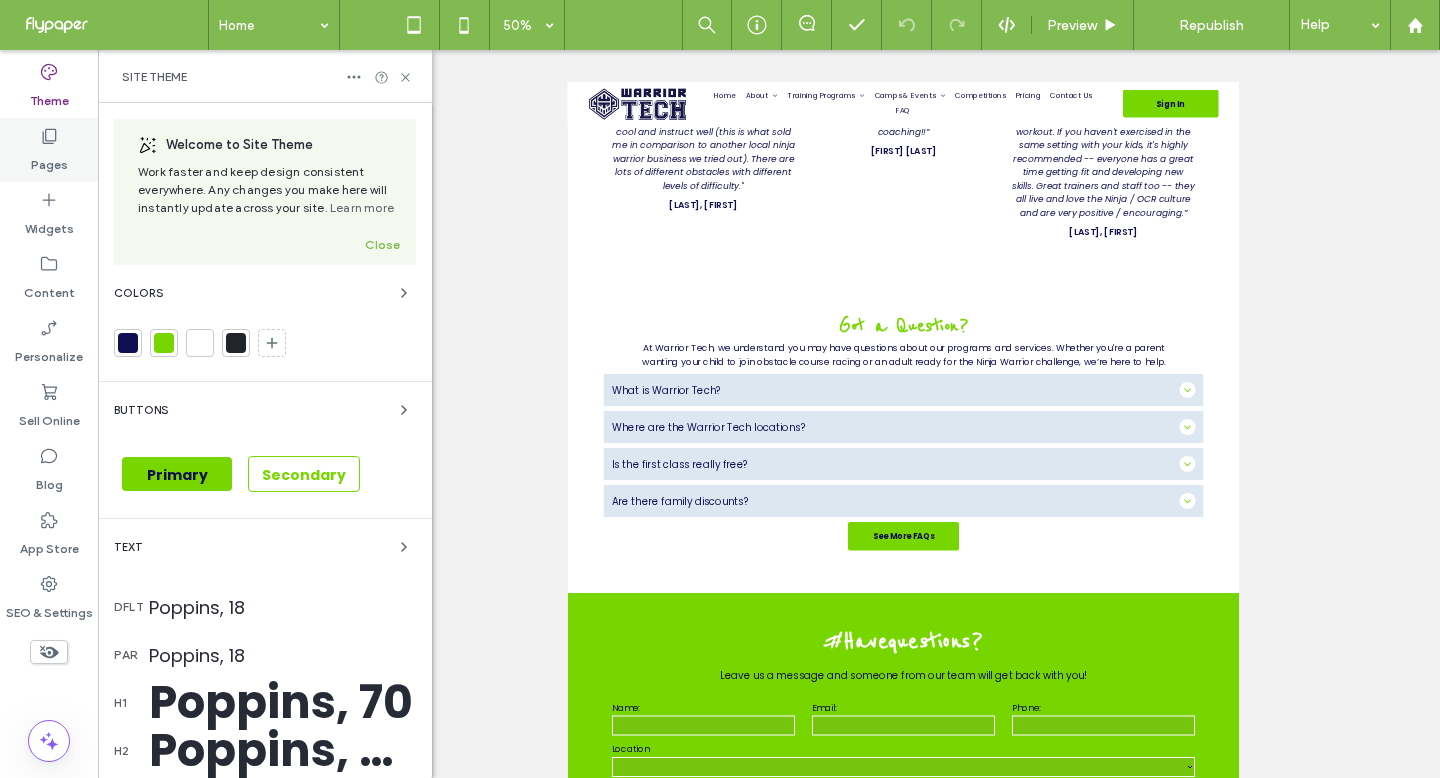 scroll, scrollTop: 3572, scrollLeft: 0, axis: vertical 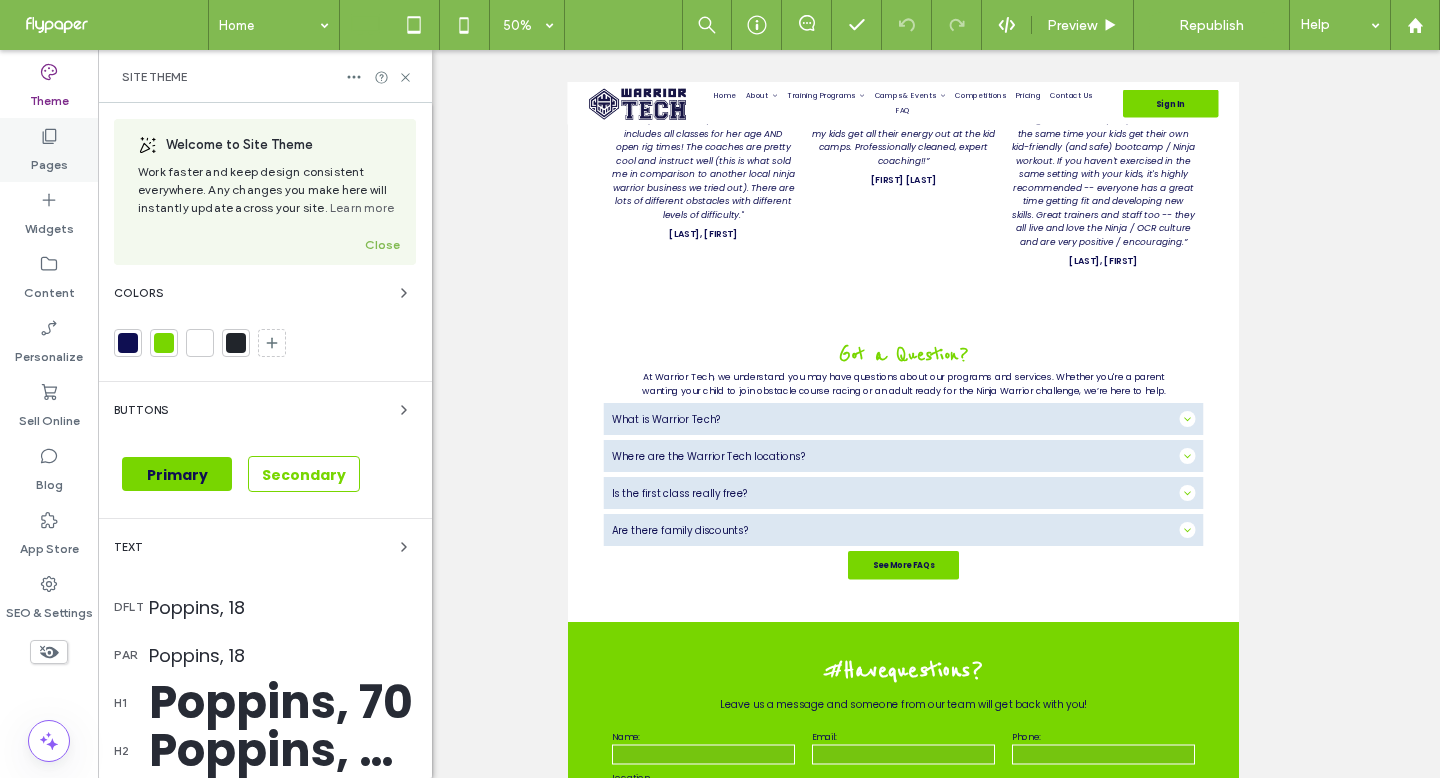 click on "Pages" at bounding box center (49, 150) 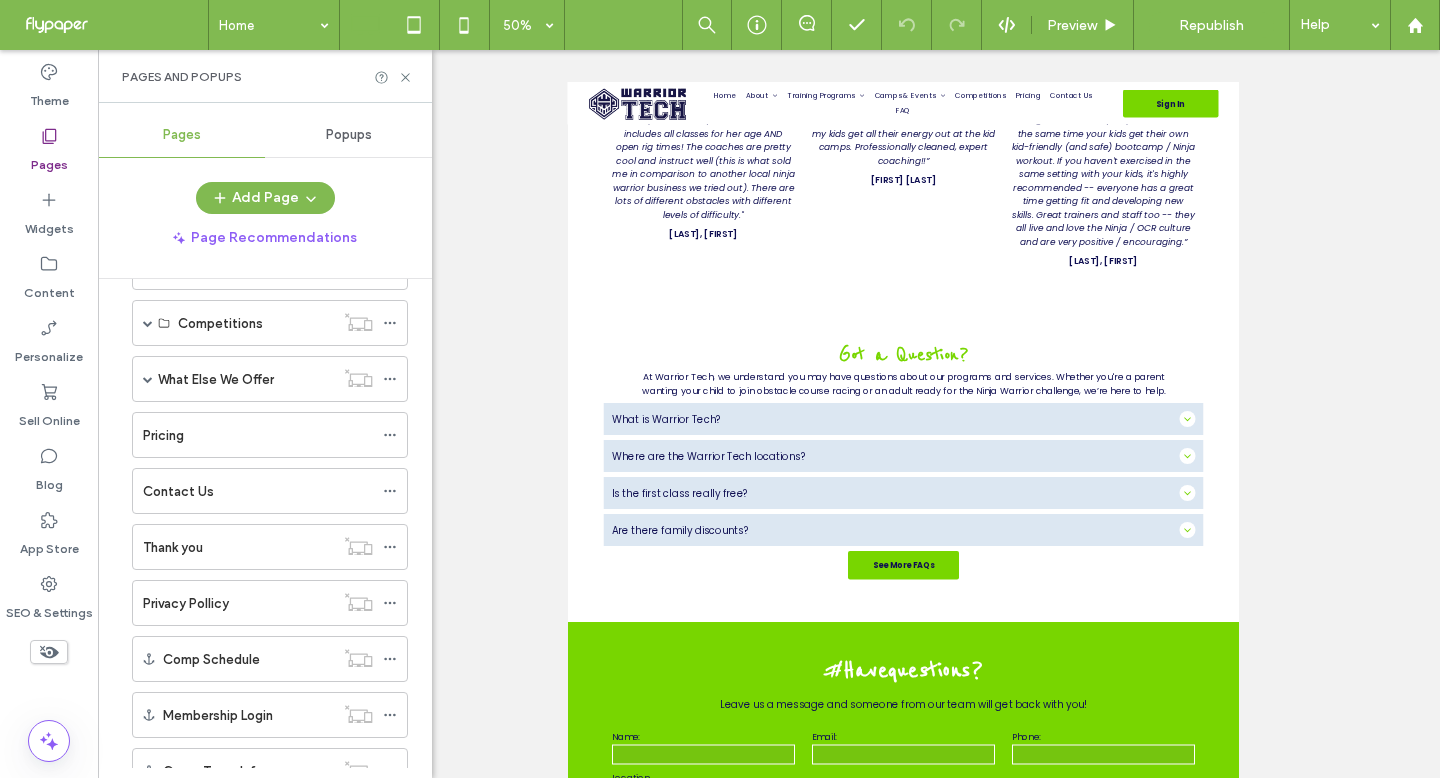 scroll, scrollTop: 0, scrollLeft: 0, axis: both 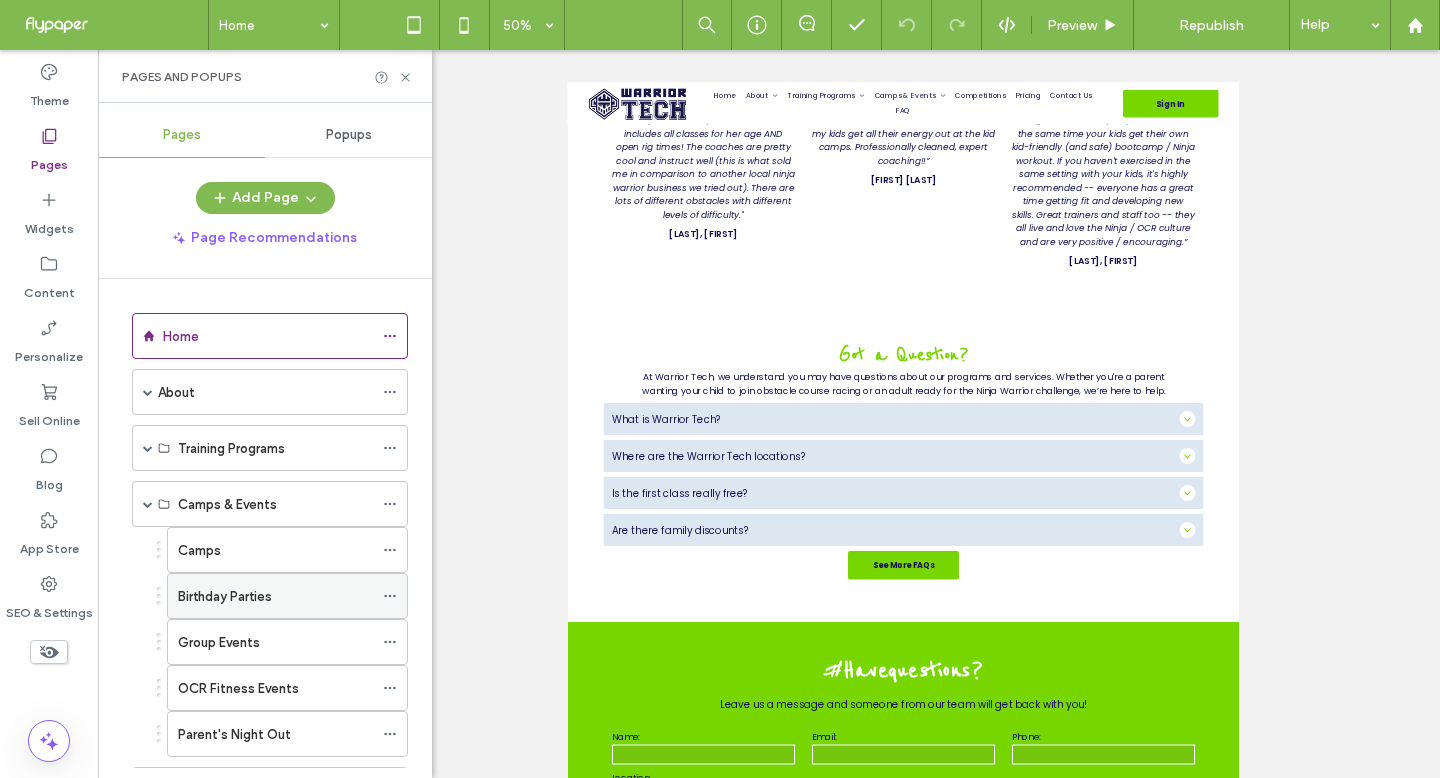 click on "Birthday Parties" at bounding box center [275, 596] 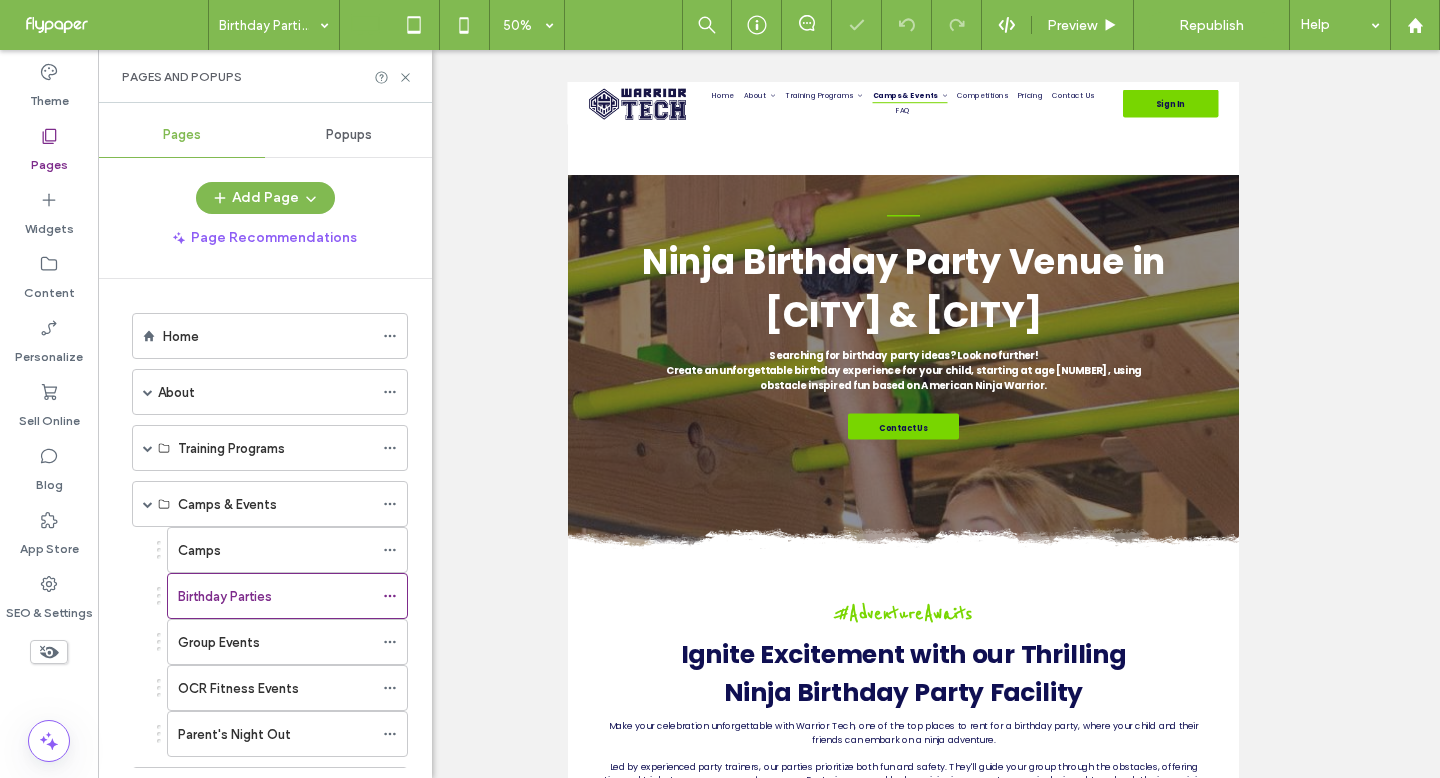 scroll, scrollTop: 1011, scrollLeft: 0, axis: vertical 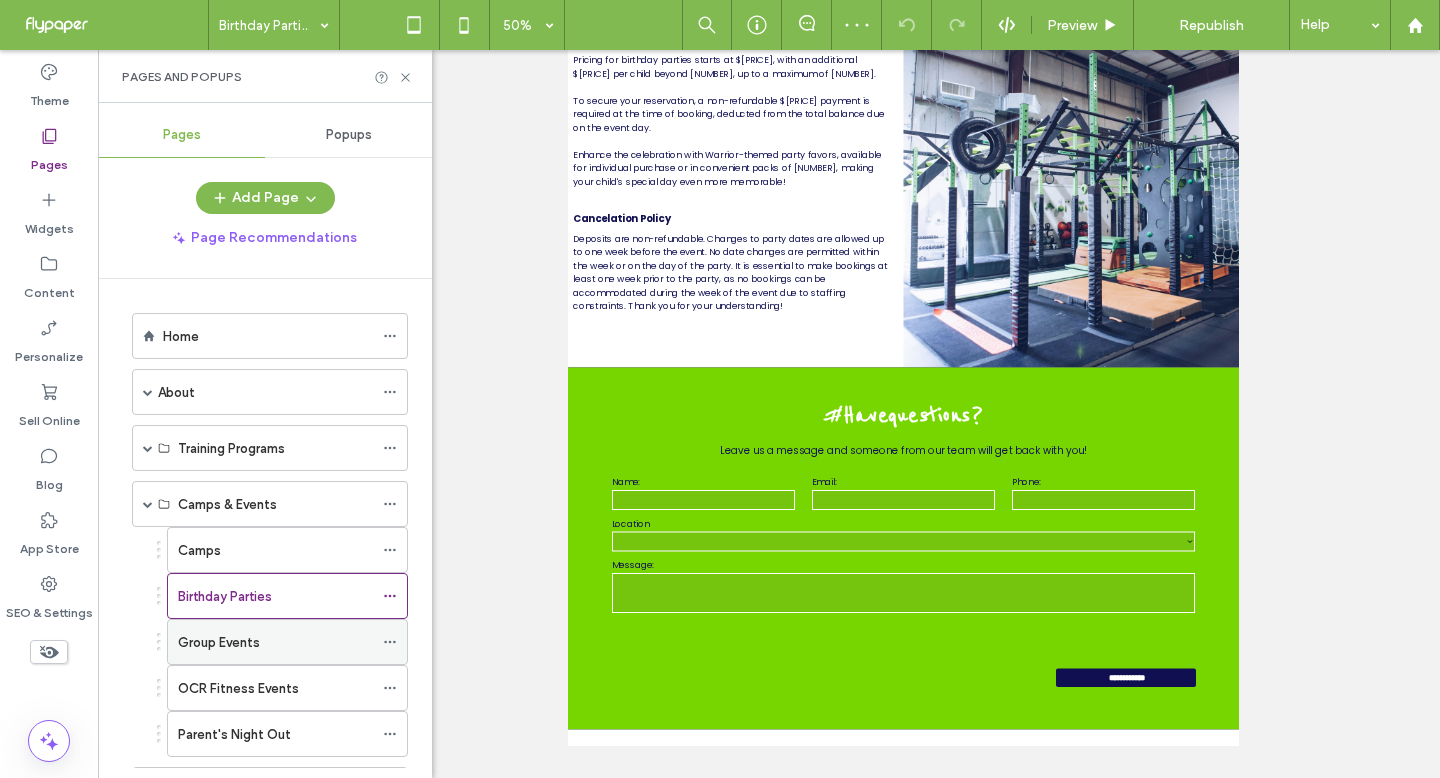 click on "Group Events" at bounding box center [219, 642] 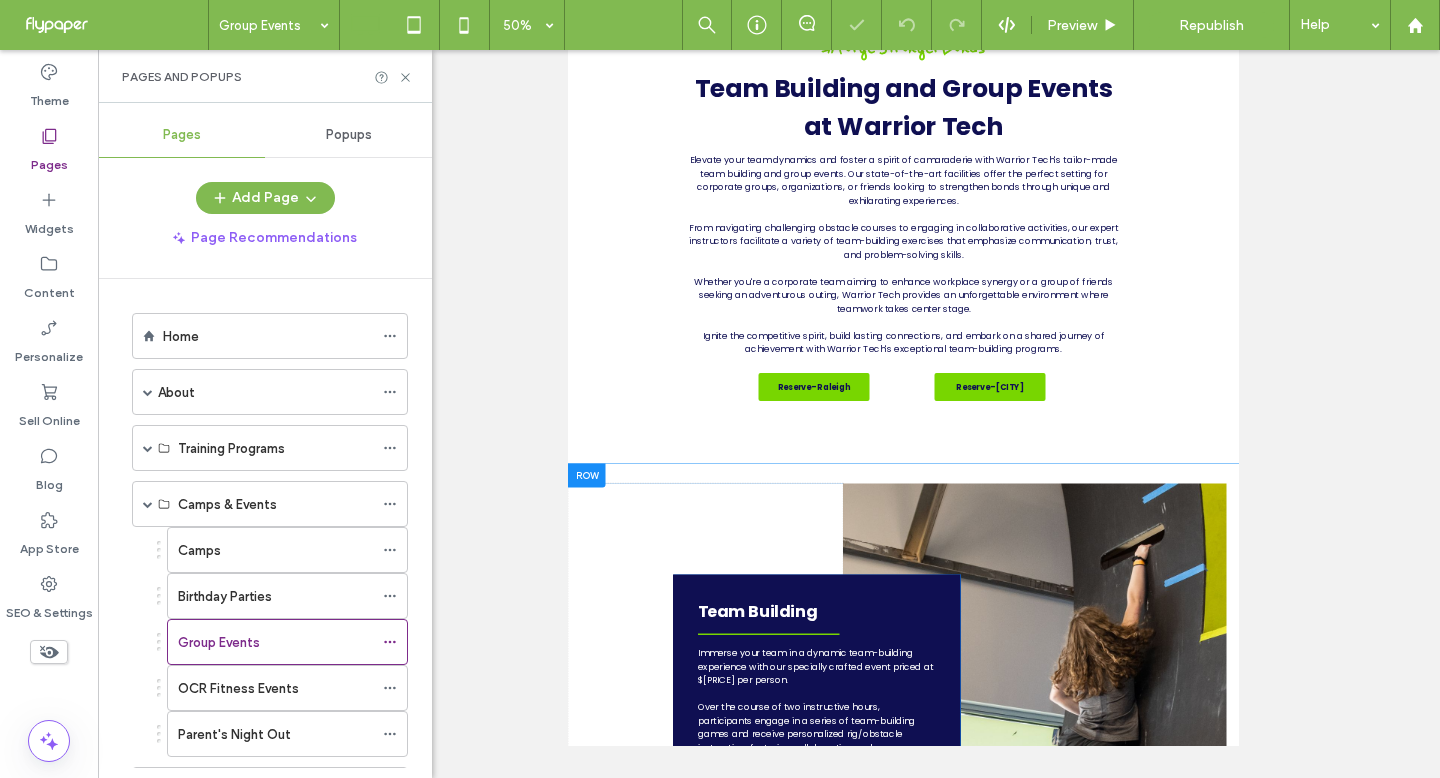 scroll, scrollTop: 0, scrollLeft: 0, axis: both 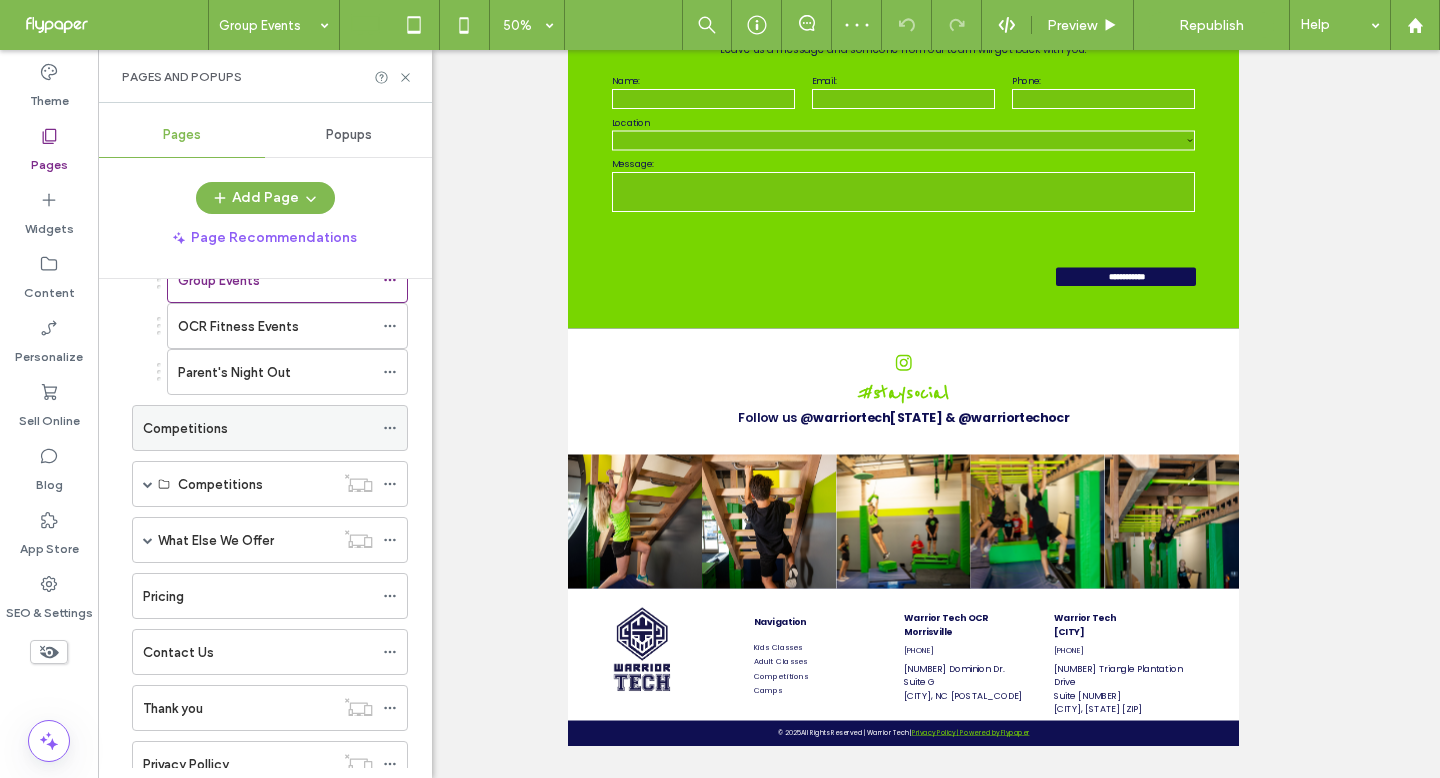 click on "Competitions" at bounding box center (258, 428) 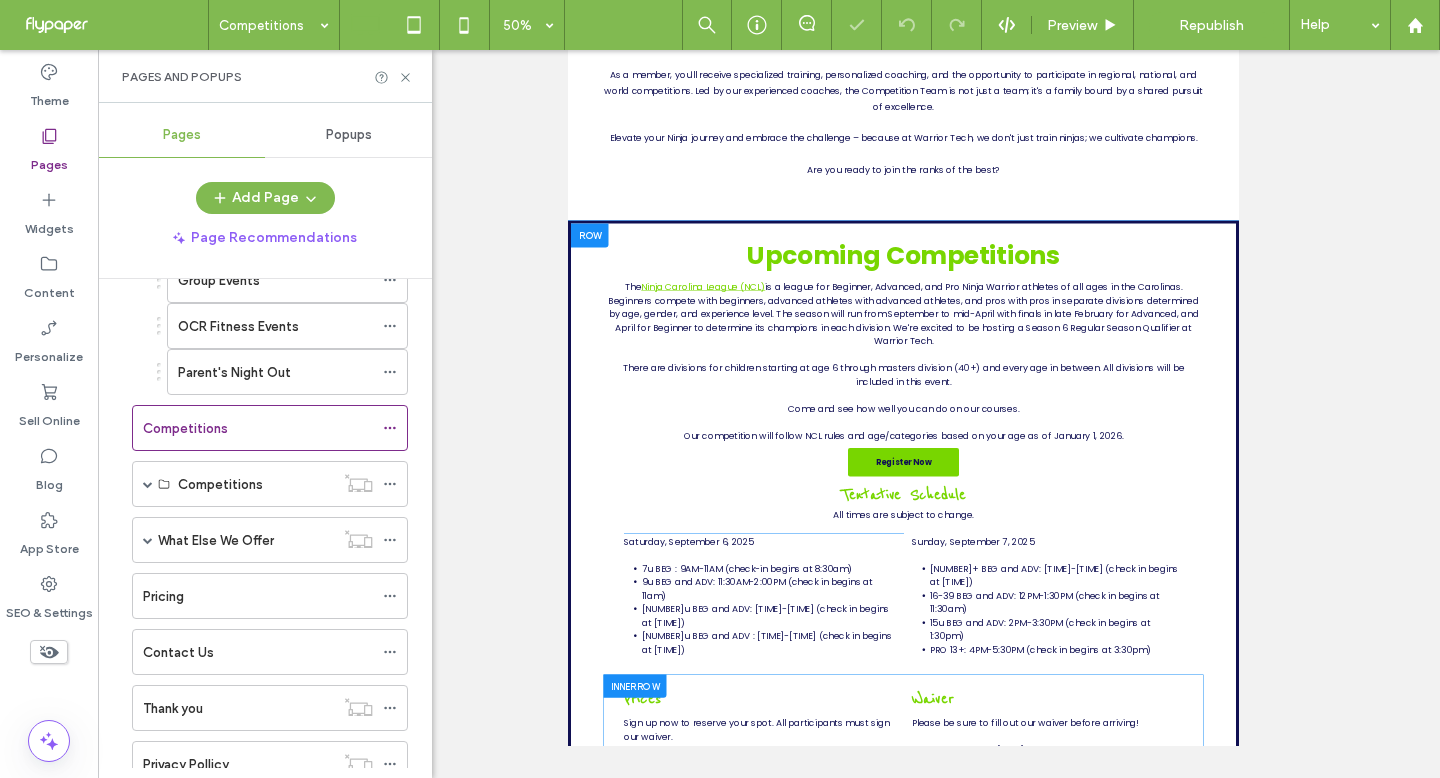 scroll, scrollTop: 0, scrollLeft: 0, axis: both 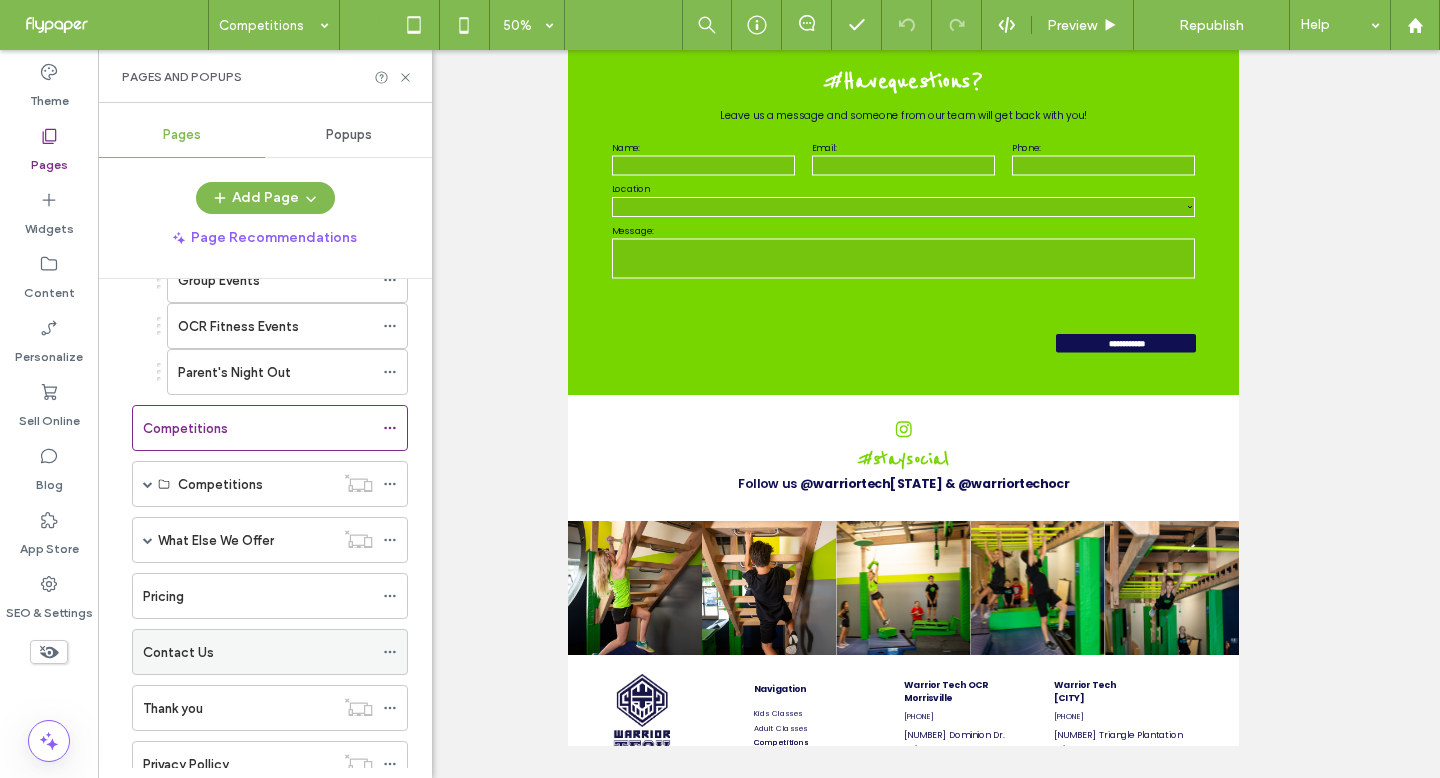 click on "Contact Us" at bounding box center [258, 652] 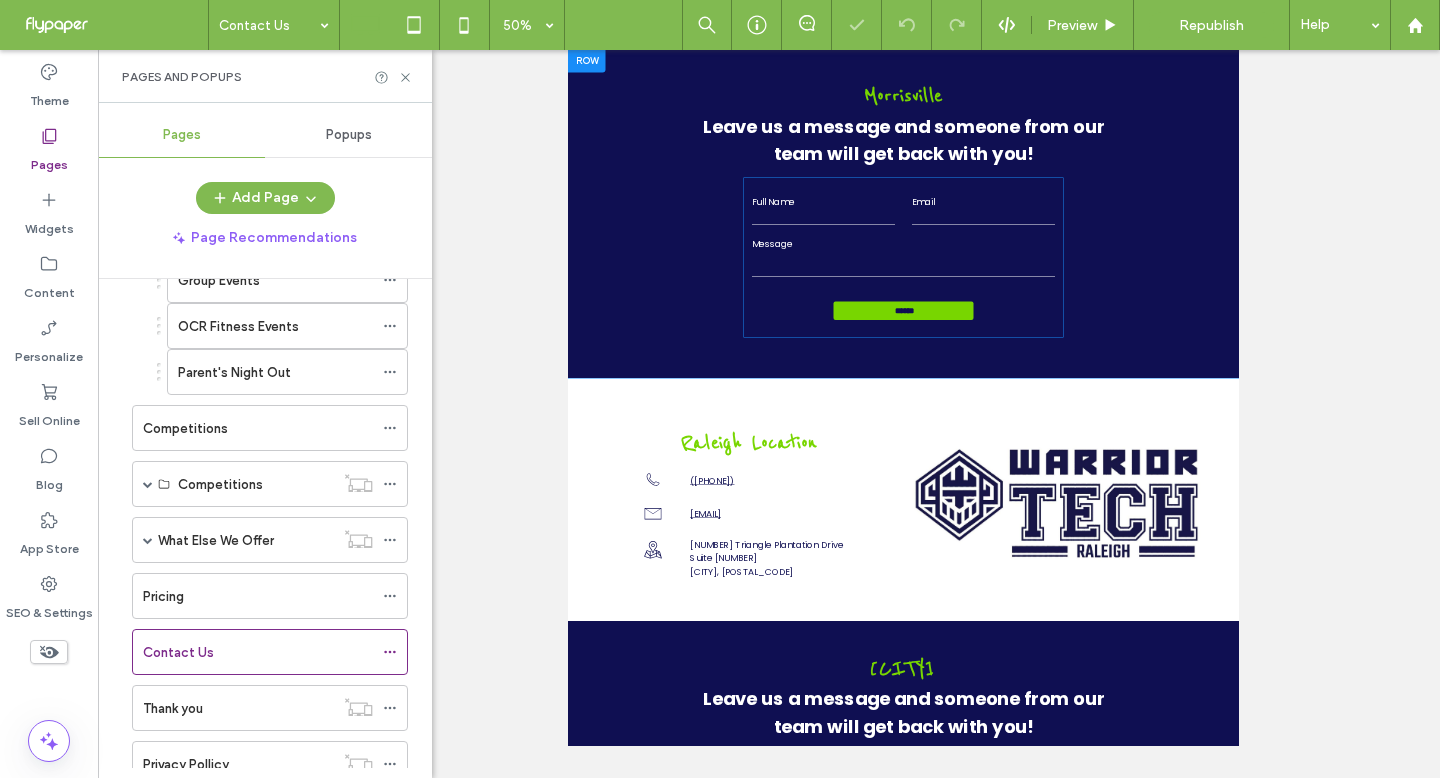 scroll, scrollTop: 0, scrollLeft: 0, axis: both 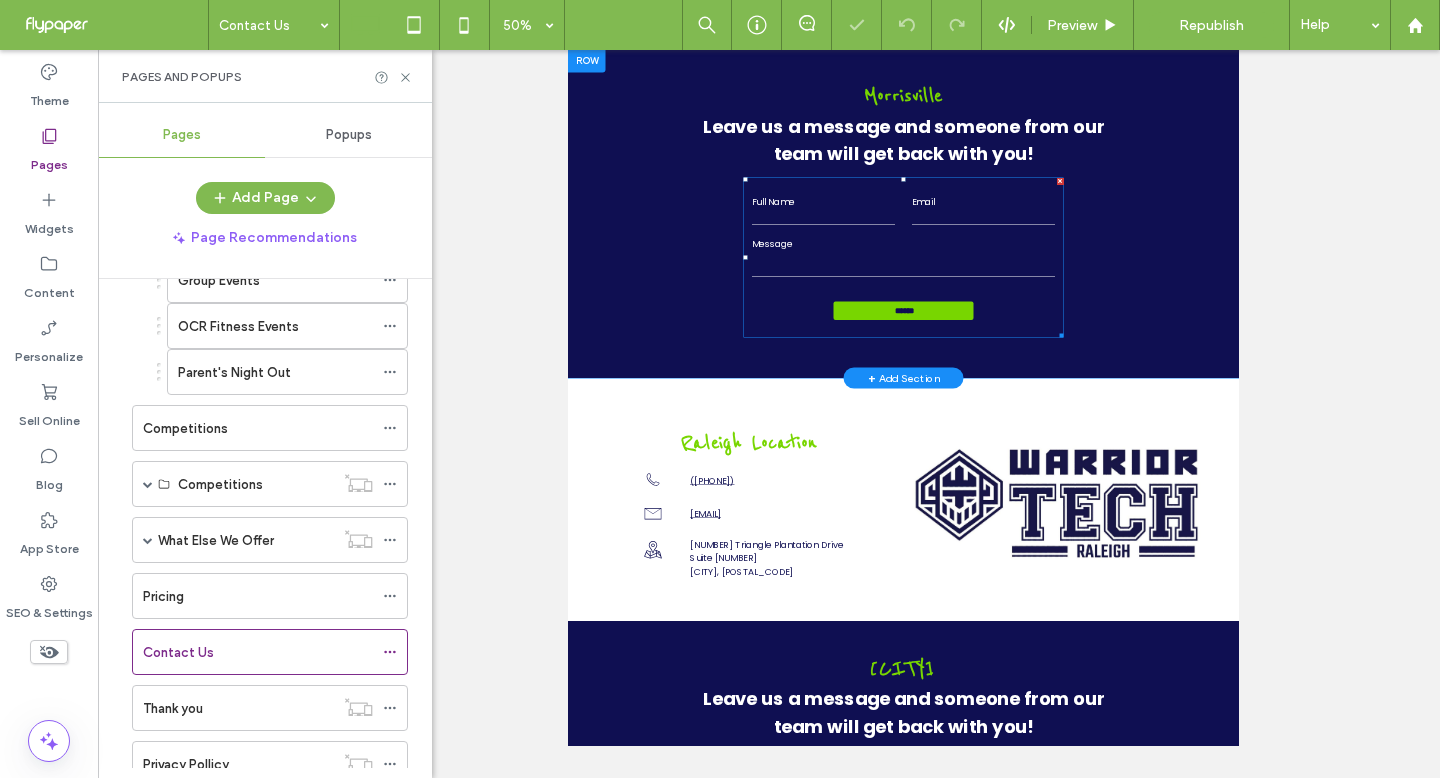click at bounding box center (1238, 1080) 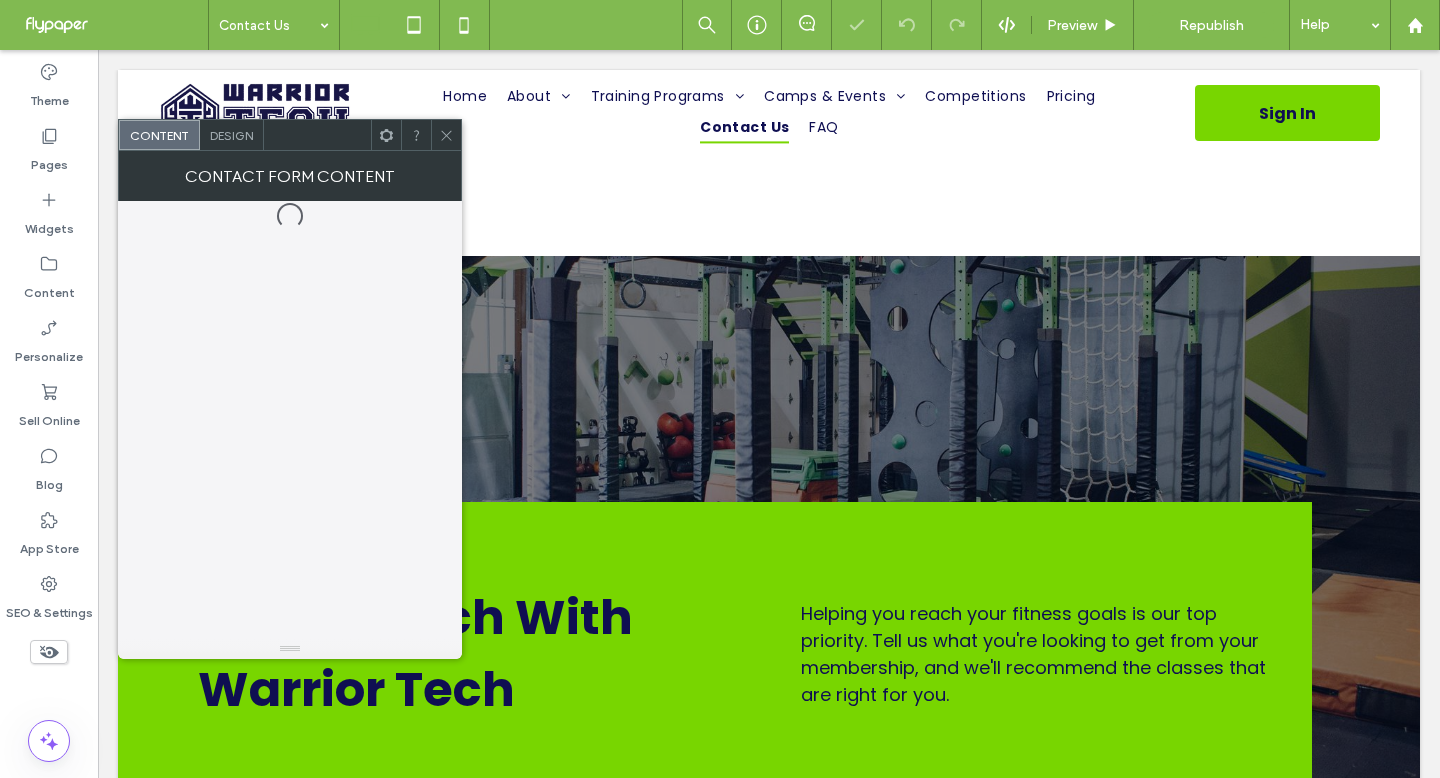 scroll, scrollTop: 1277, scrollLeft: 0, axis: vertical 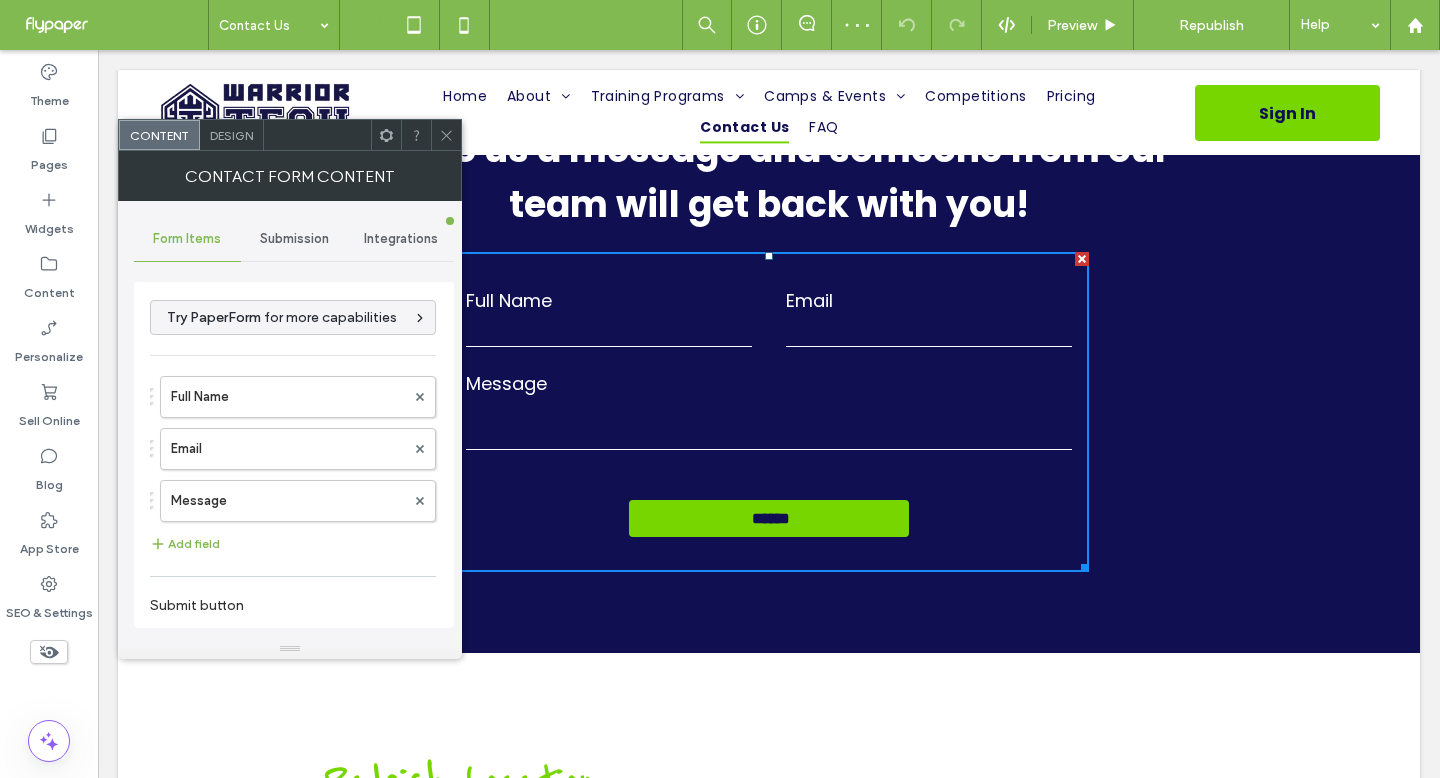 click on "Submission" at bounding box center [294, 239] 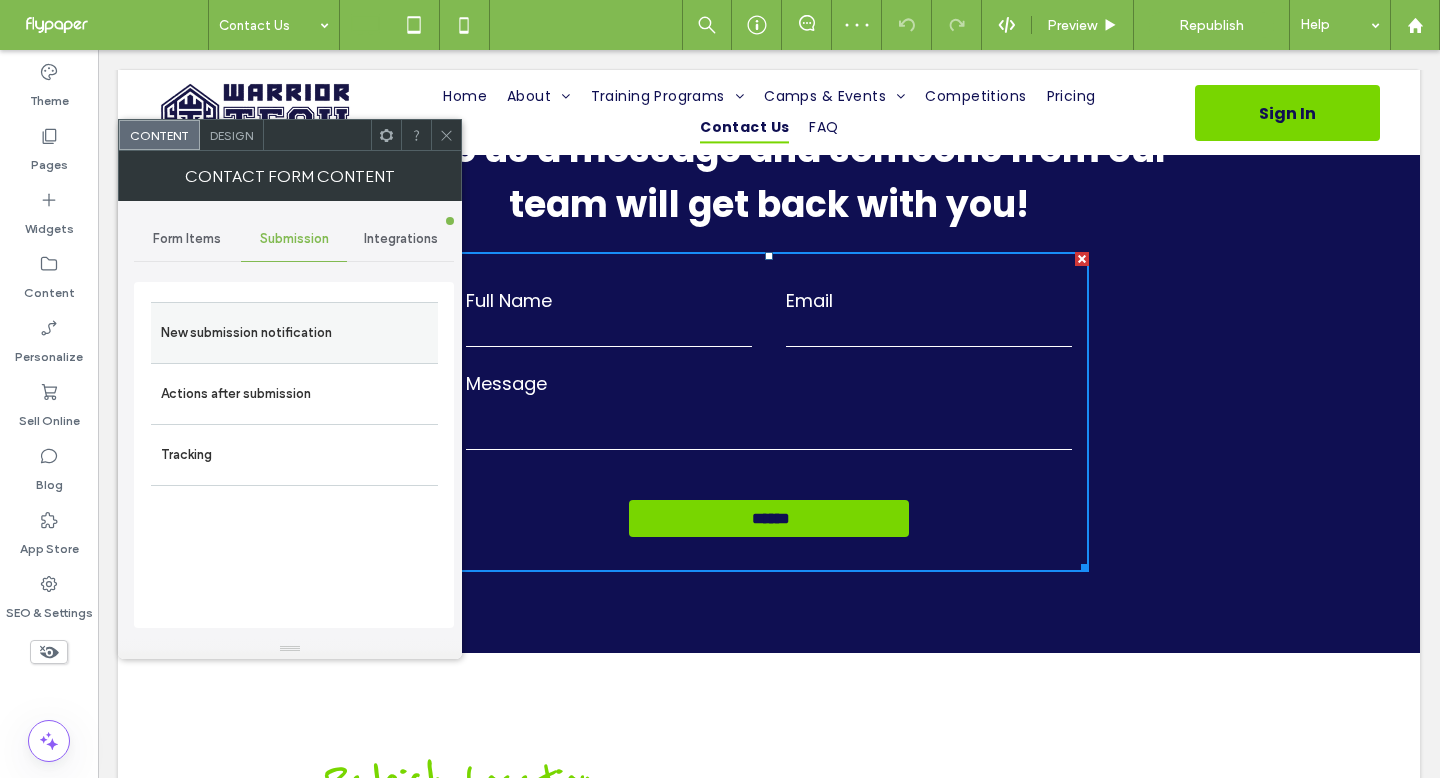 click on "New submission notification" at bounding box center (294, 333) 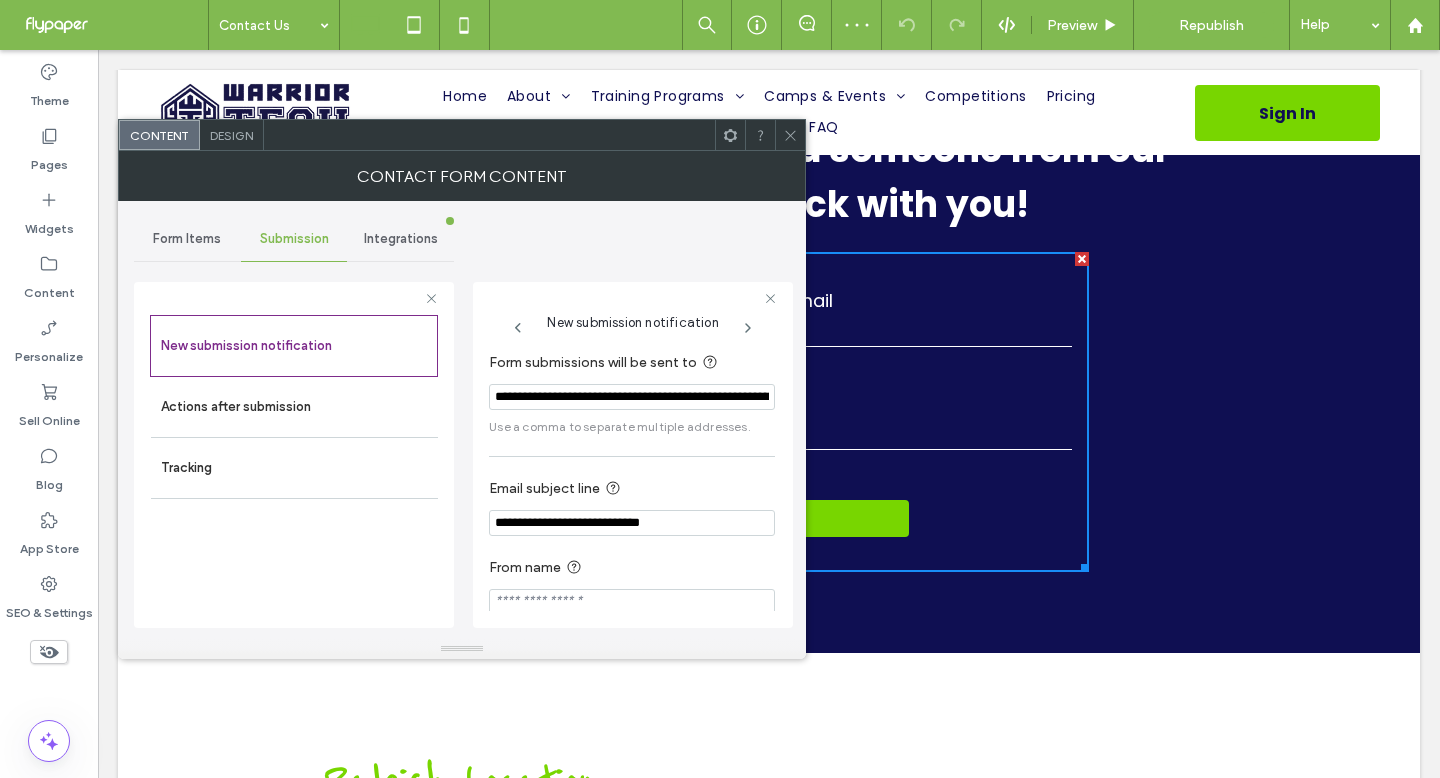 drag, startPoint x: 555, startPoint y: 380, endPoint x: 664, endPoint y: 389, distance: 109.370926 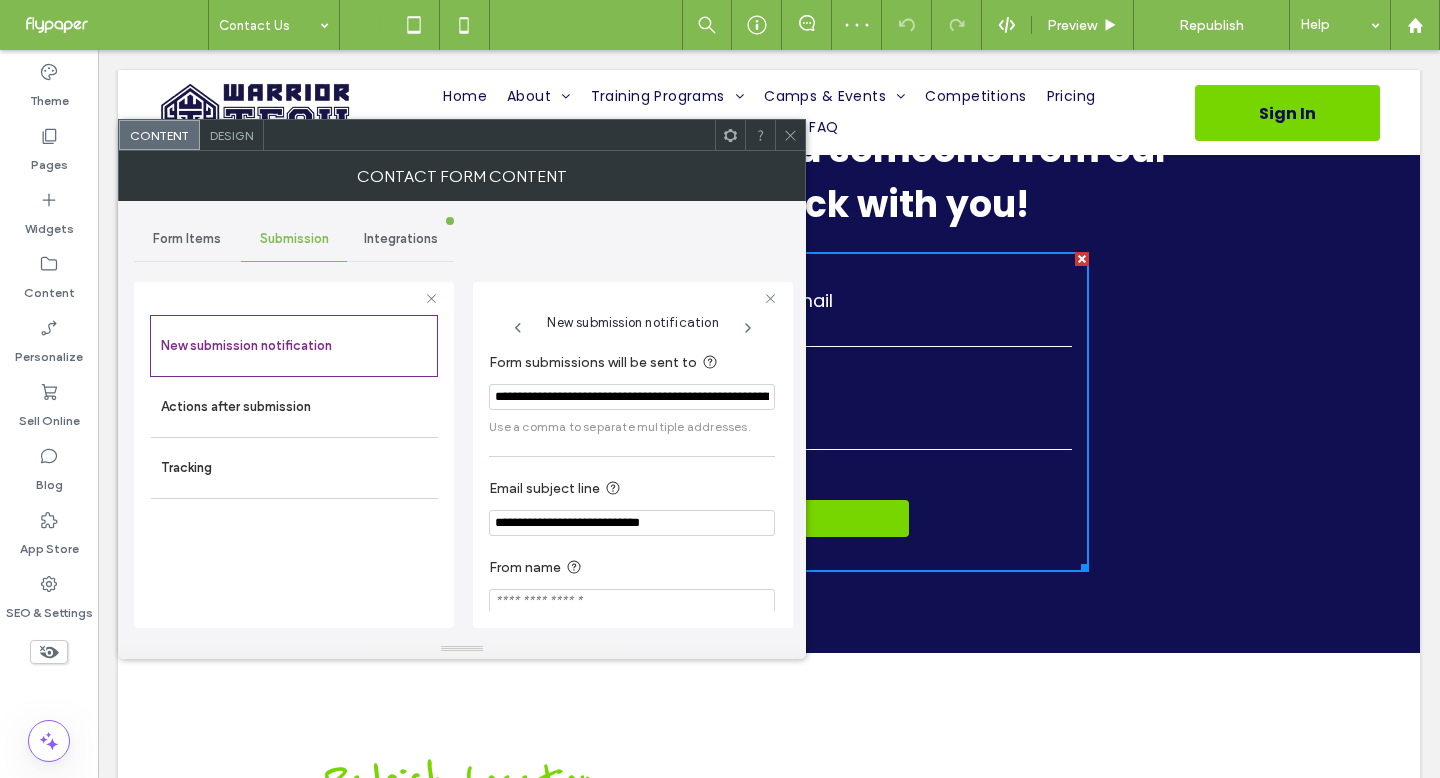 click on "Form submissions will be sent to [EMAIL] Use a comma to separate multiple addresses." at bounding box center (632, 393) 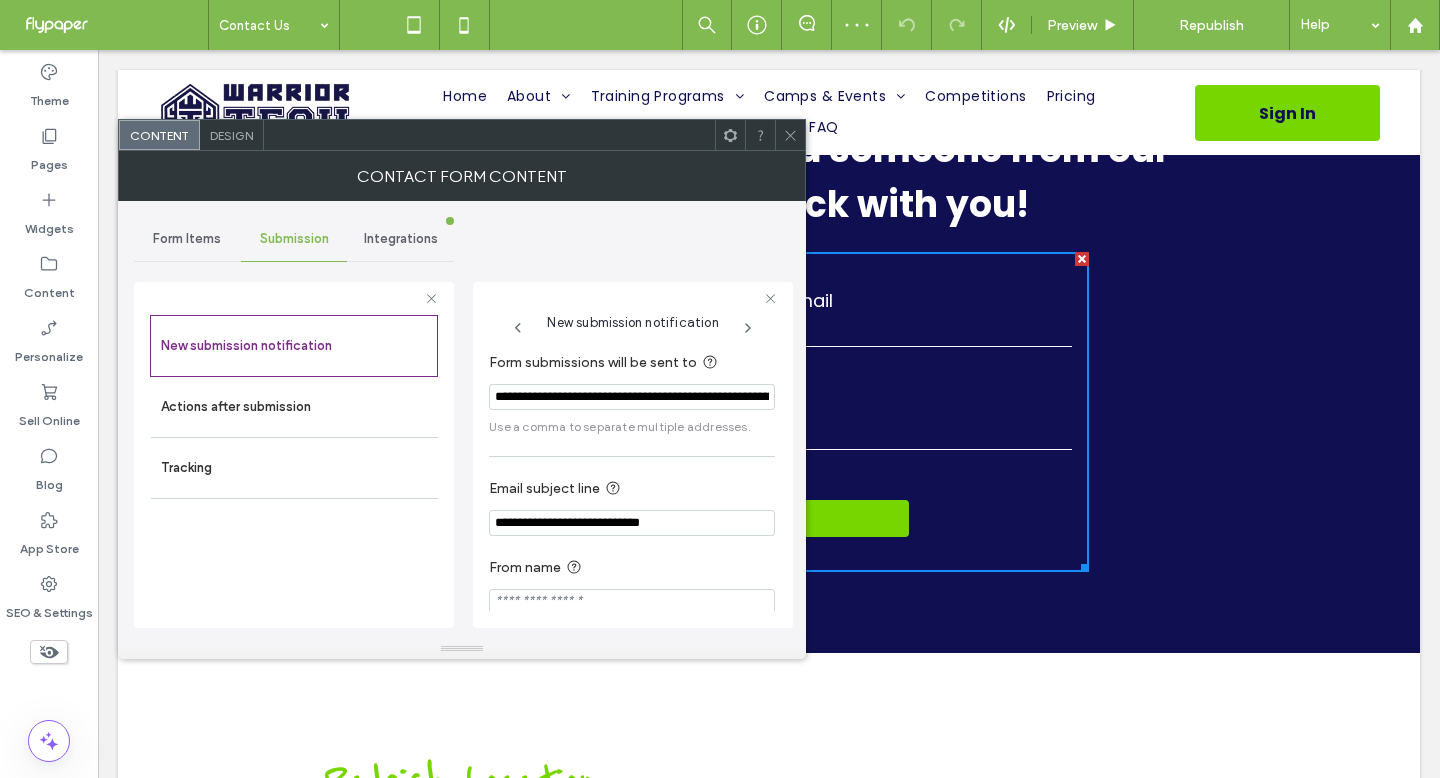 drag, startPoint x: 746, startPoint y: 437, endPoint x: 810, endPoint y: 388, distance: 80.60397 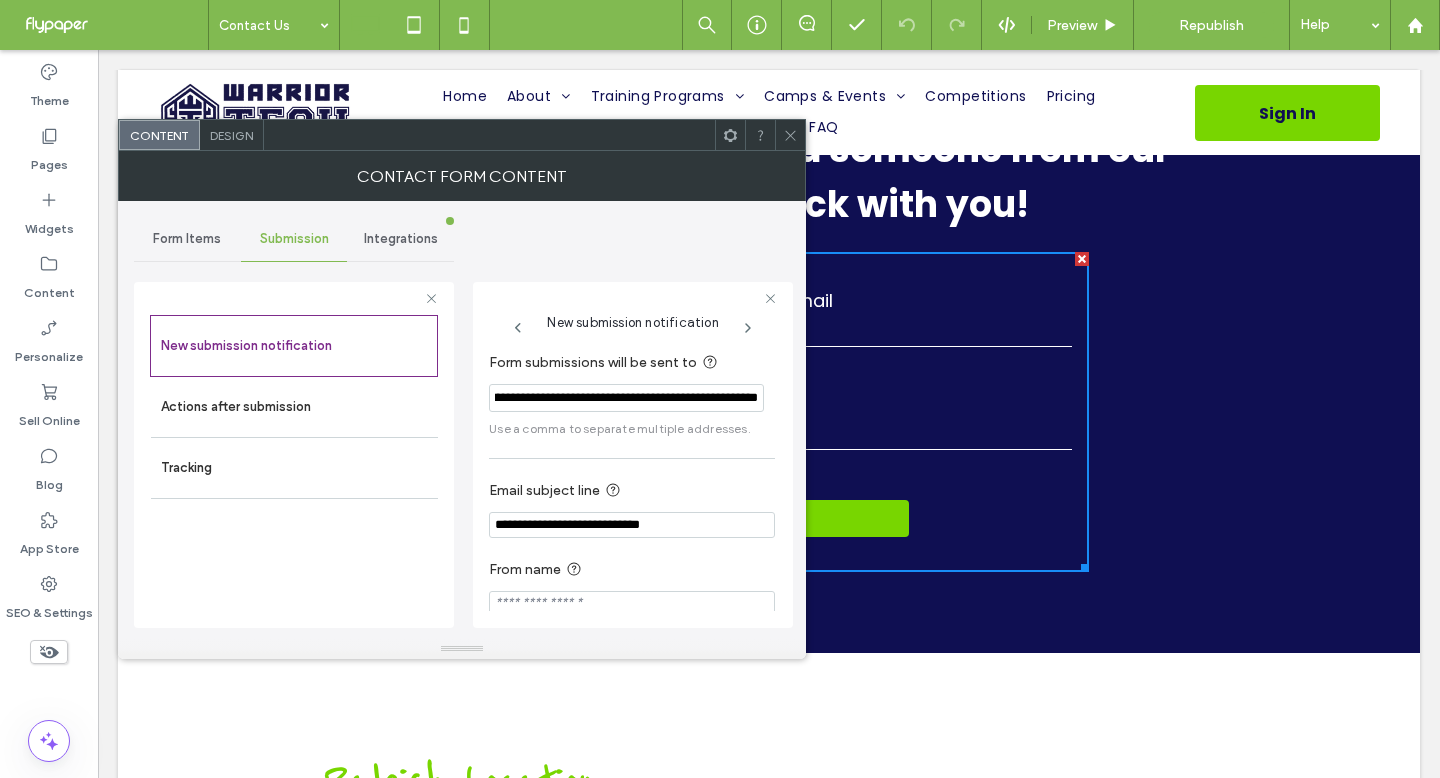 scroll, scrollTop: 0, scrollLeft: 311, axis: horizontal 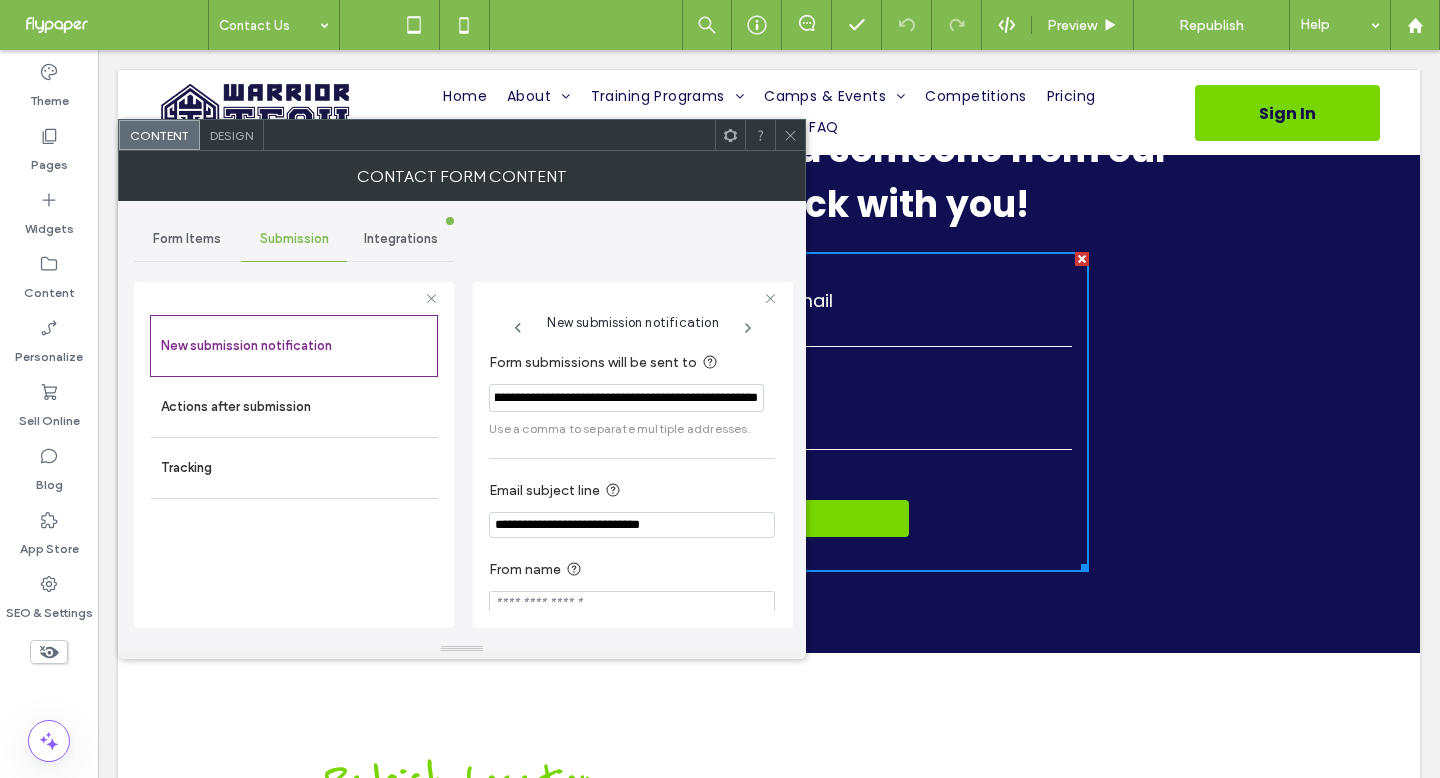 drag, startPoint x: 548, startPoint y: 403, endPoint x: 774, endPoint y: 399, distance: 226.0354 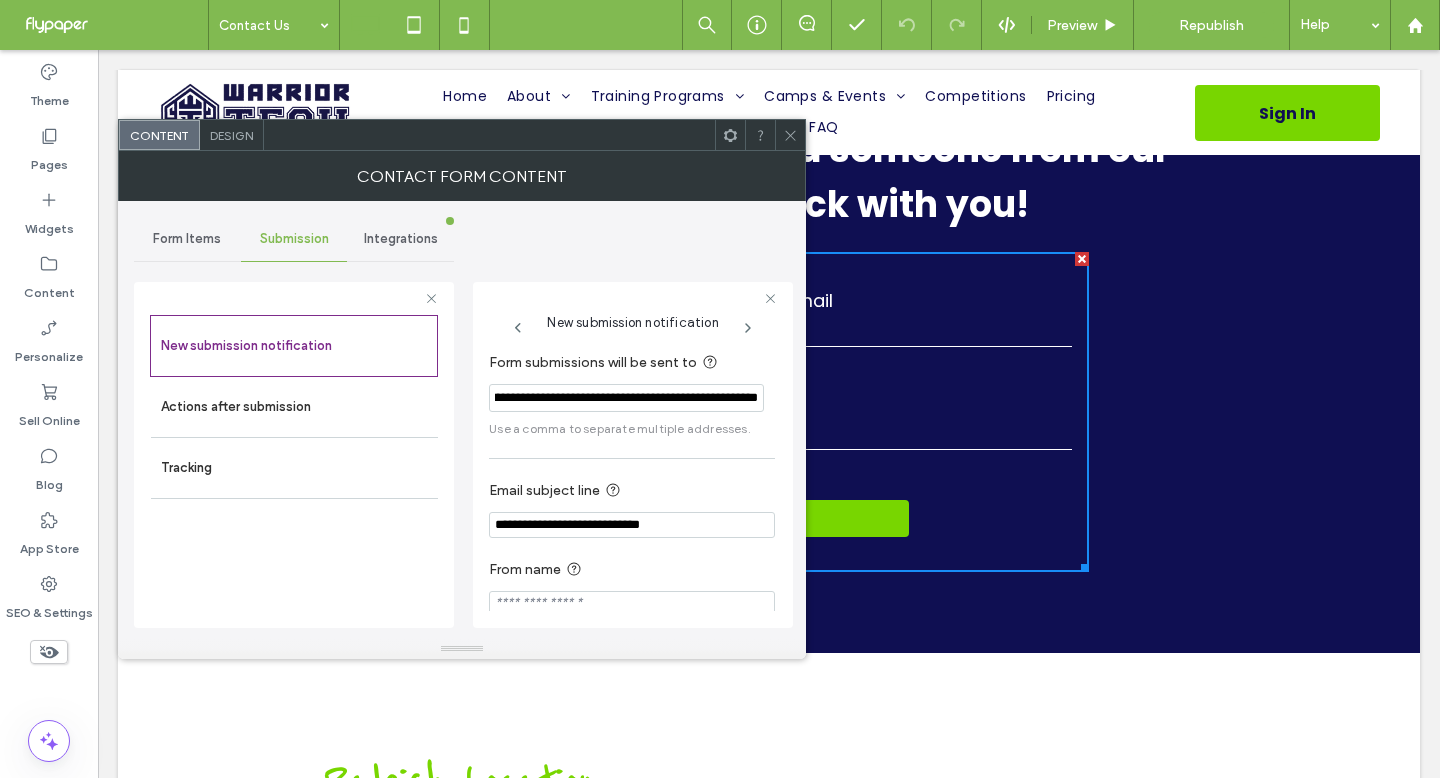 click on "Form submissions will be sent to [EMAIL]. Use a comma to separate multiple addresses. Email subject line [EMAIL] From name" at bounding box center (633, 476) 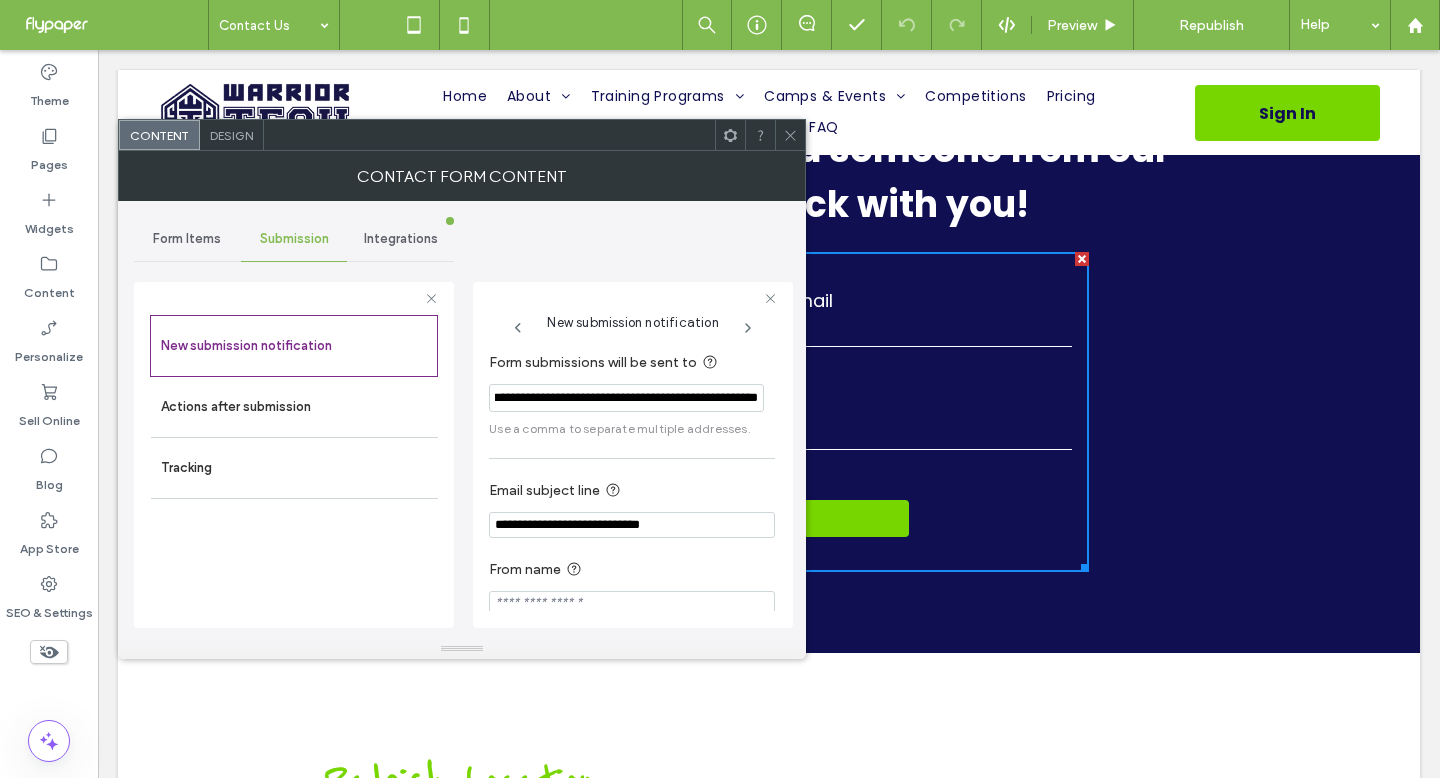 scroll, scrollTop: 0, scrollLeft: 99, axis: horizontal 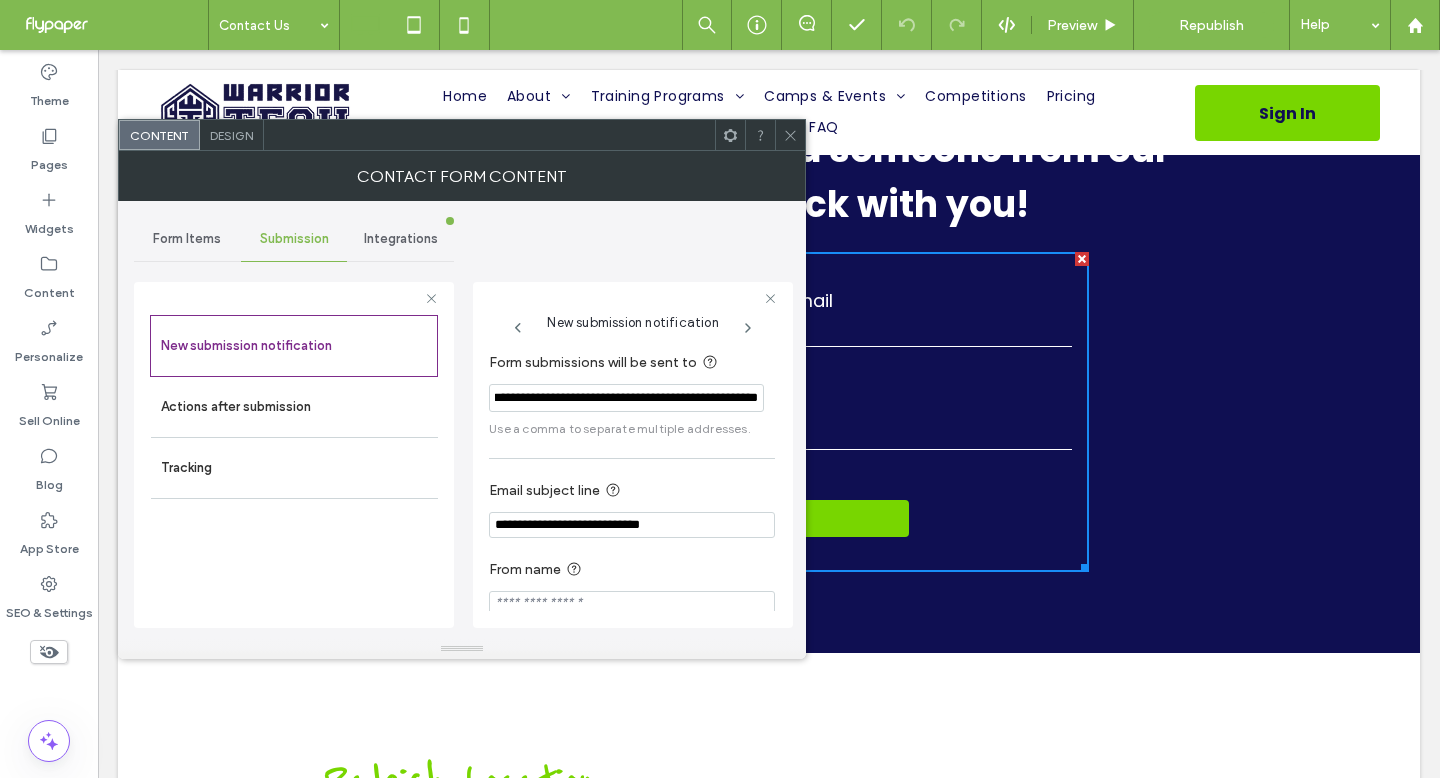 type on "**********" 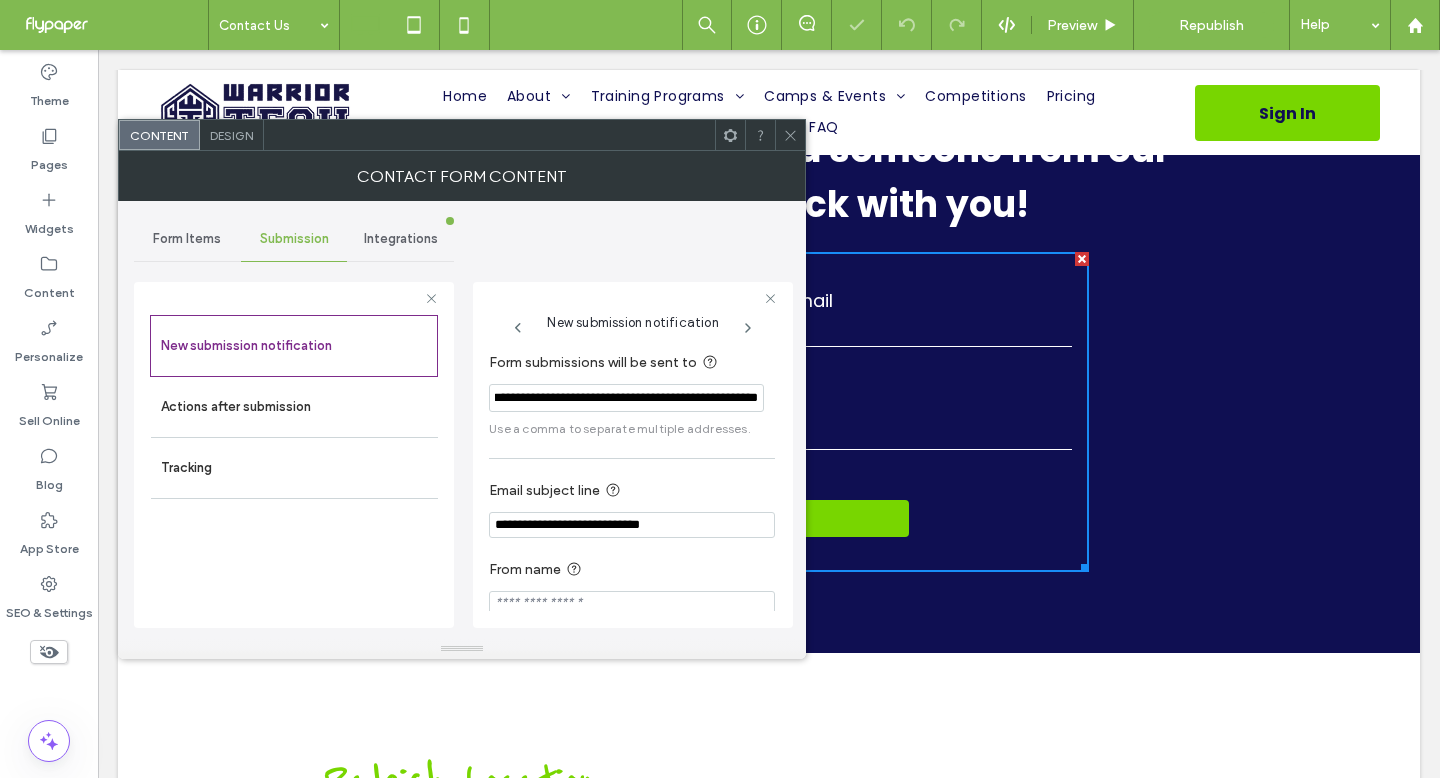 click at bounding box center [790, 135] 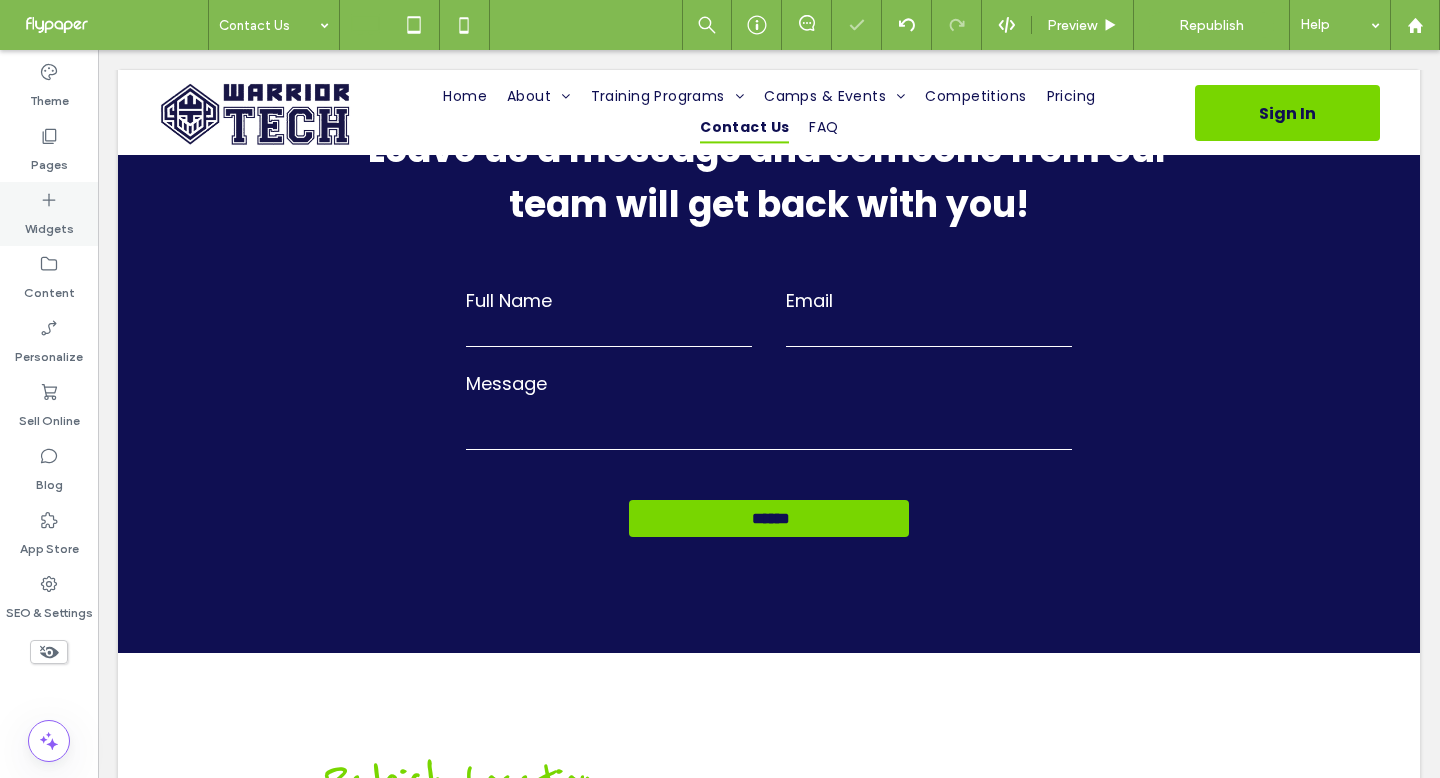 click on "Pages" at bounding box center (49, 150) 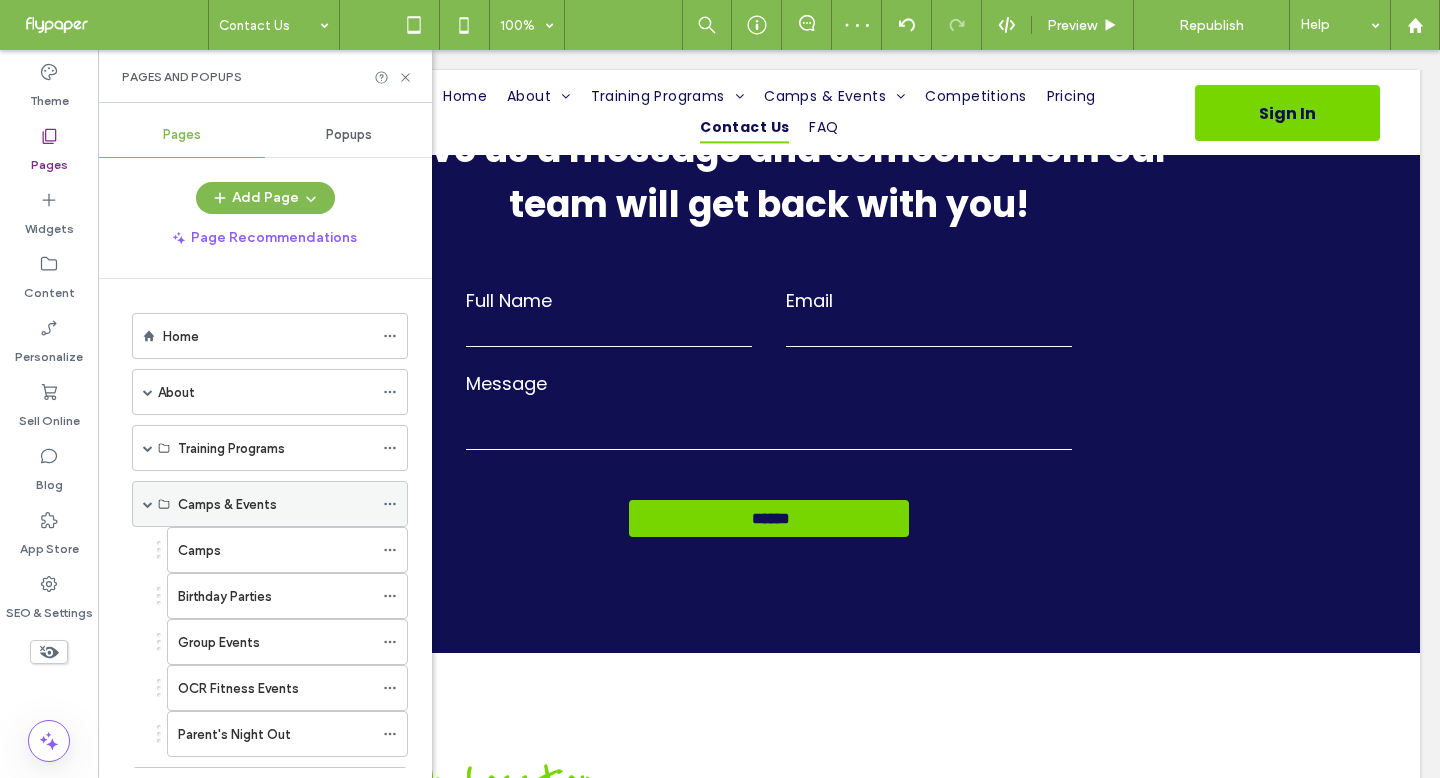 click at bounding box center (148, 504) 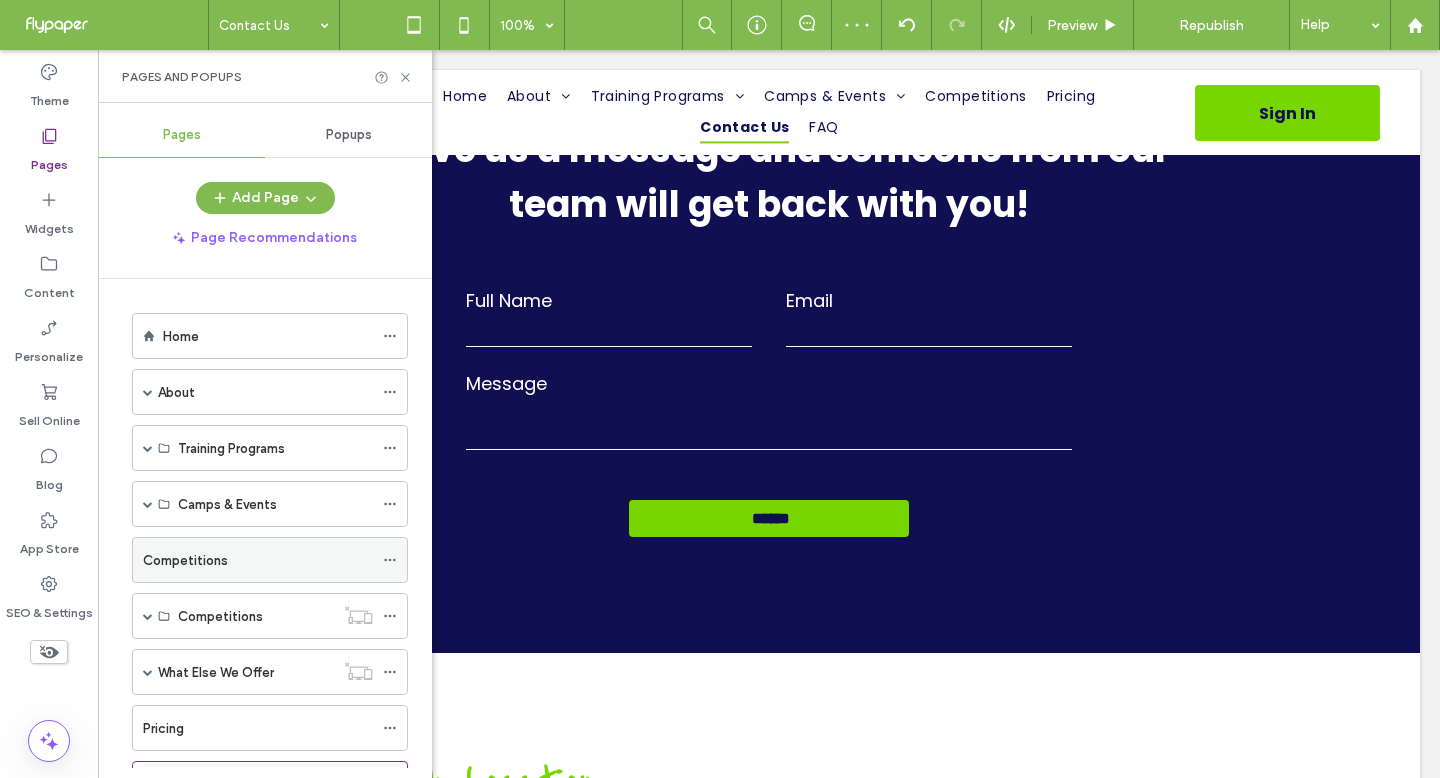 click on "Competitions" at bounding box center [258, 560] 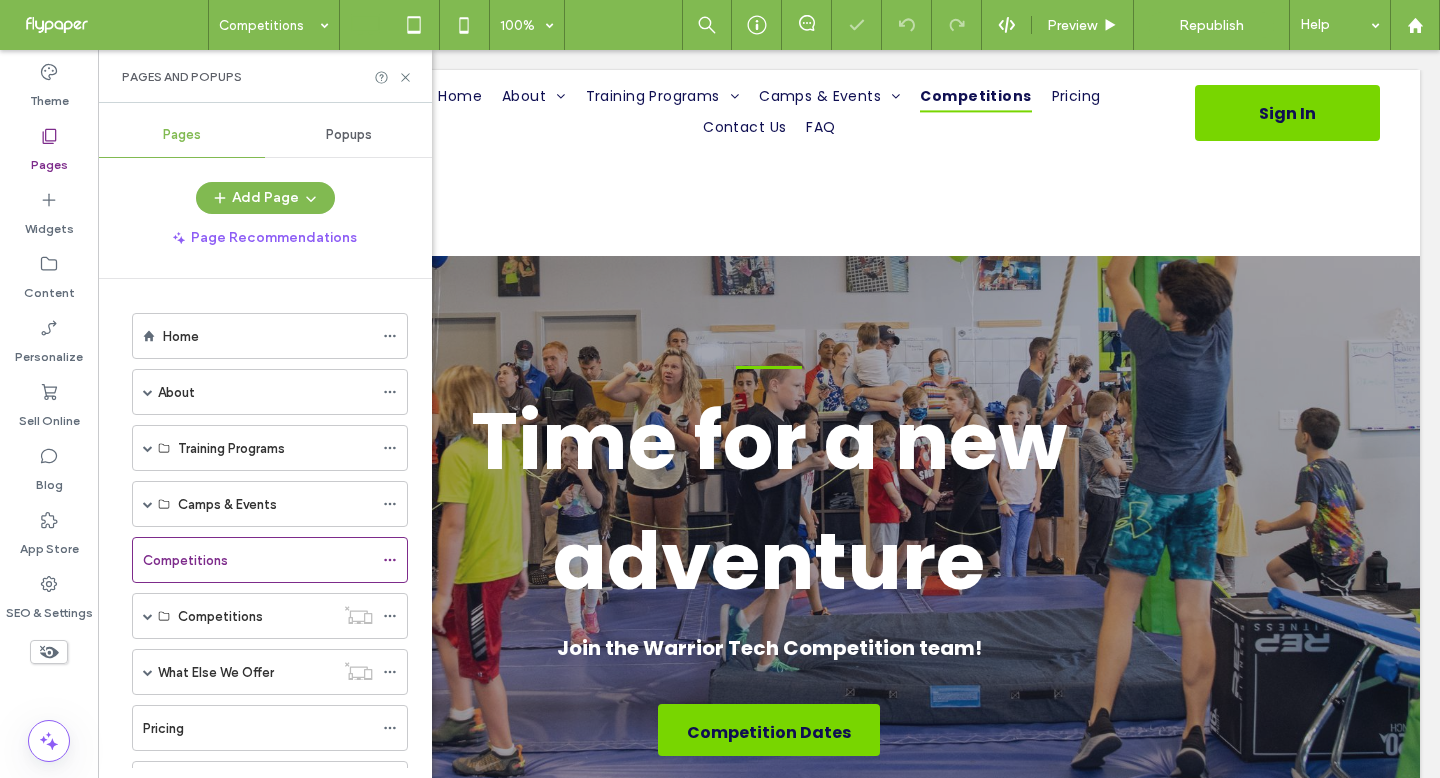 scroll, scrollTop: 1312, scrollLeft: 0, axis: vertical 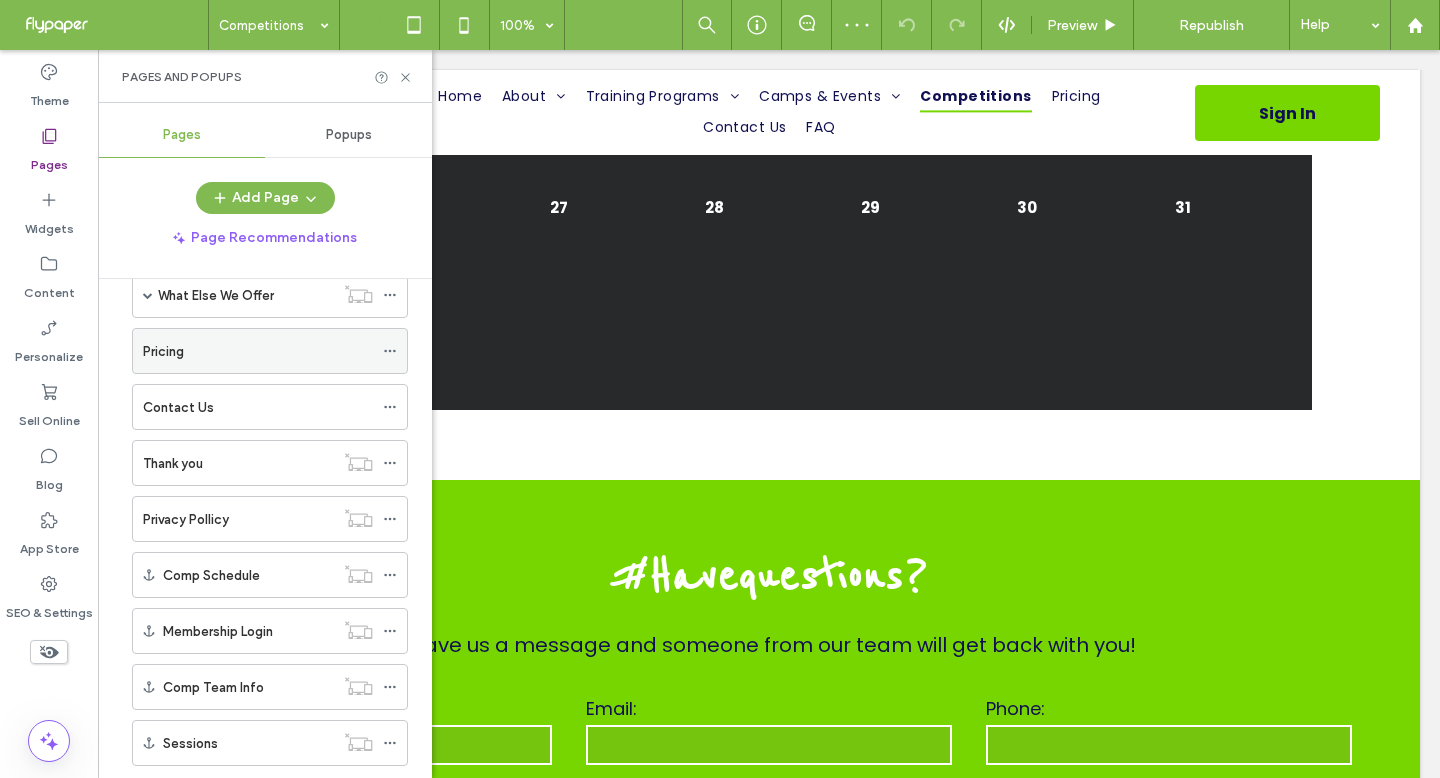 click on "Pricing" at bounding box center (258, 351) 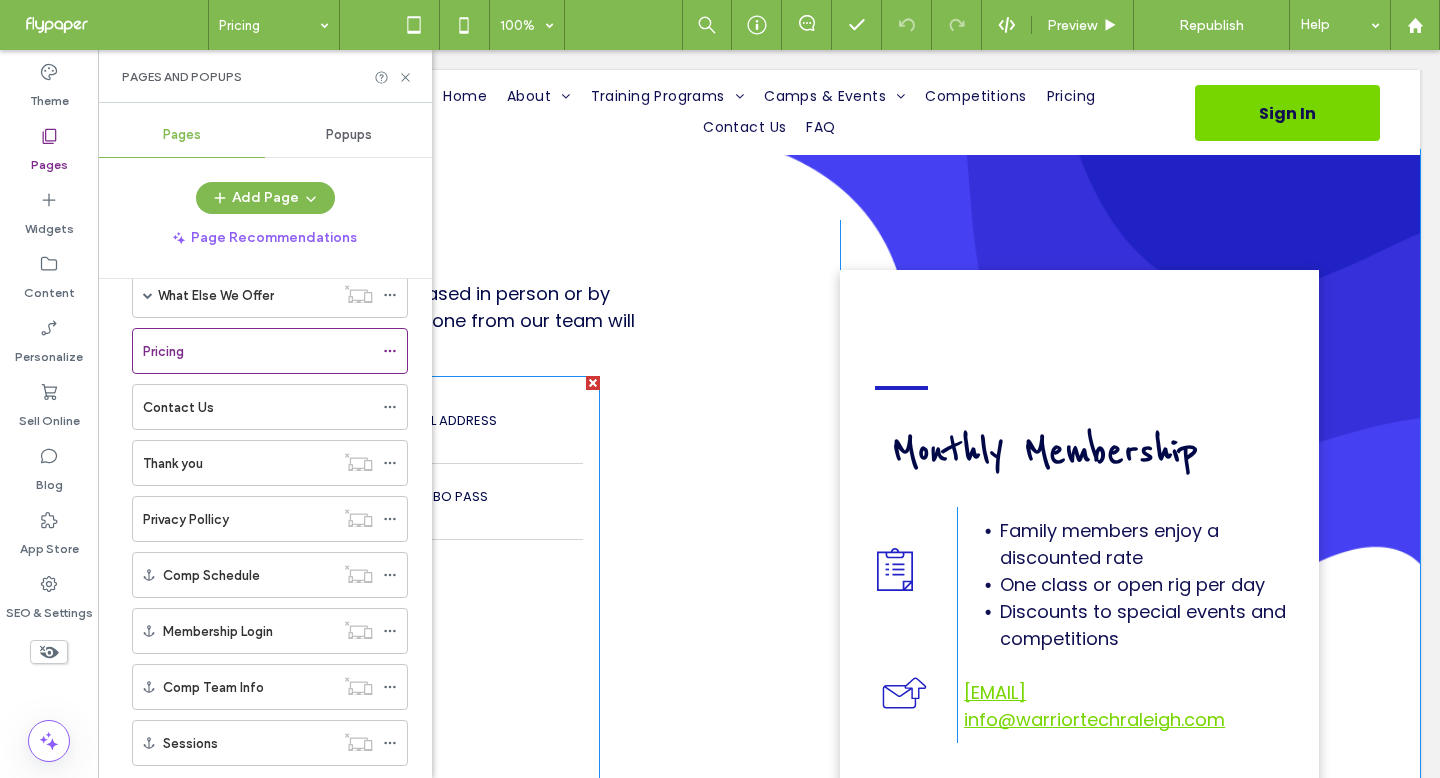 click on "[NUMBER] Session Beginner" at bounding box center [384, 597] 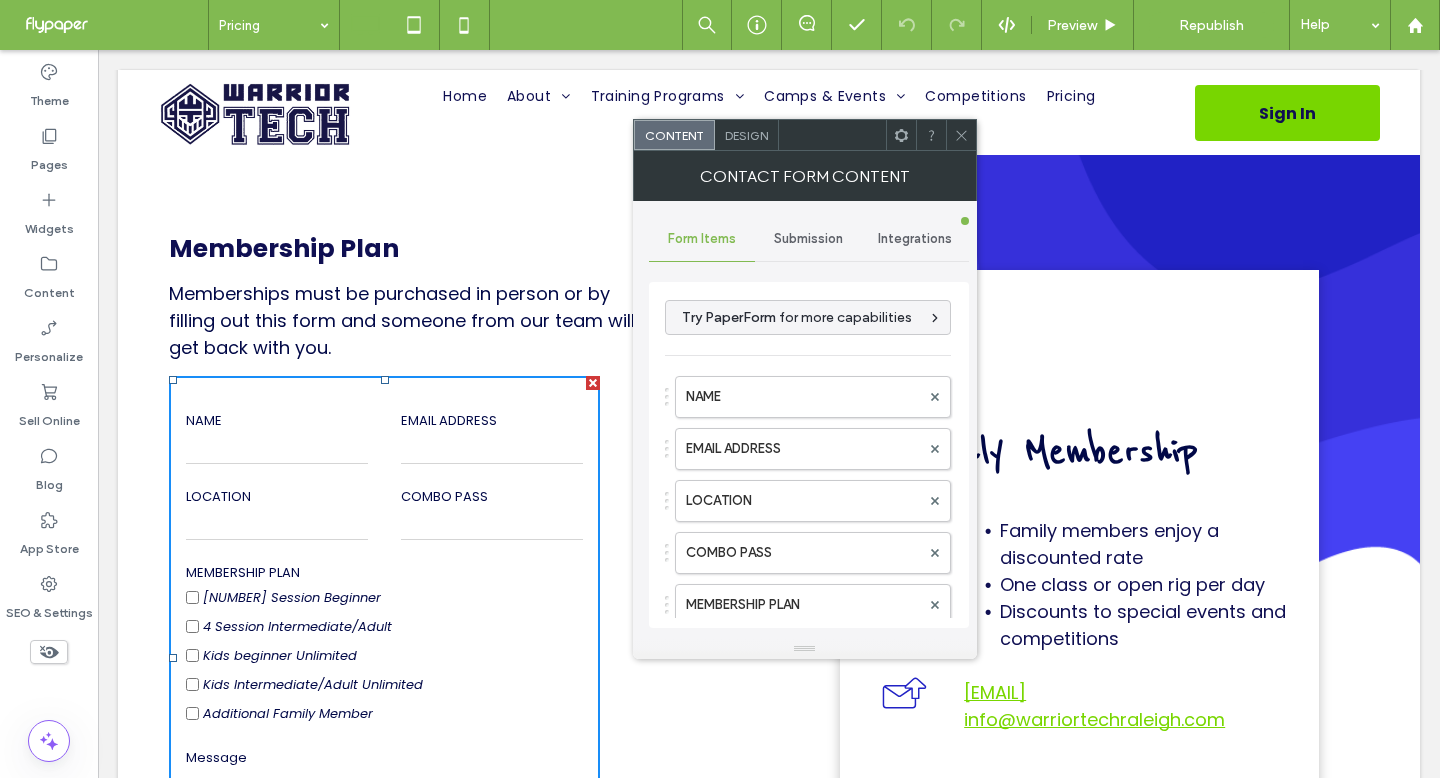 click on "Submission" at bounding box center [808, 239] 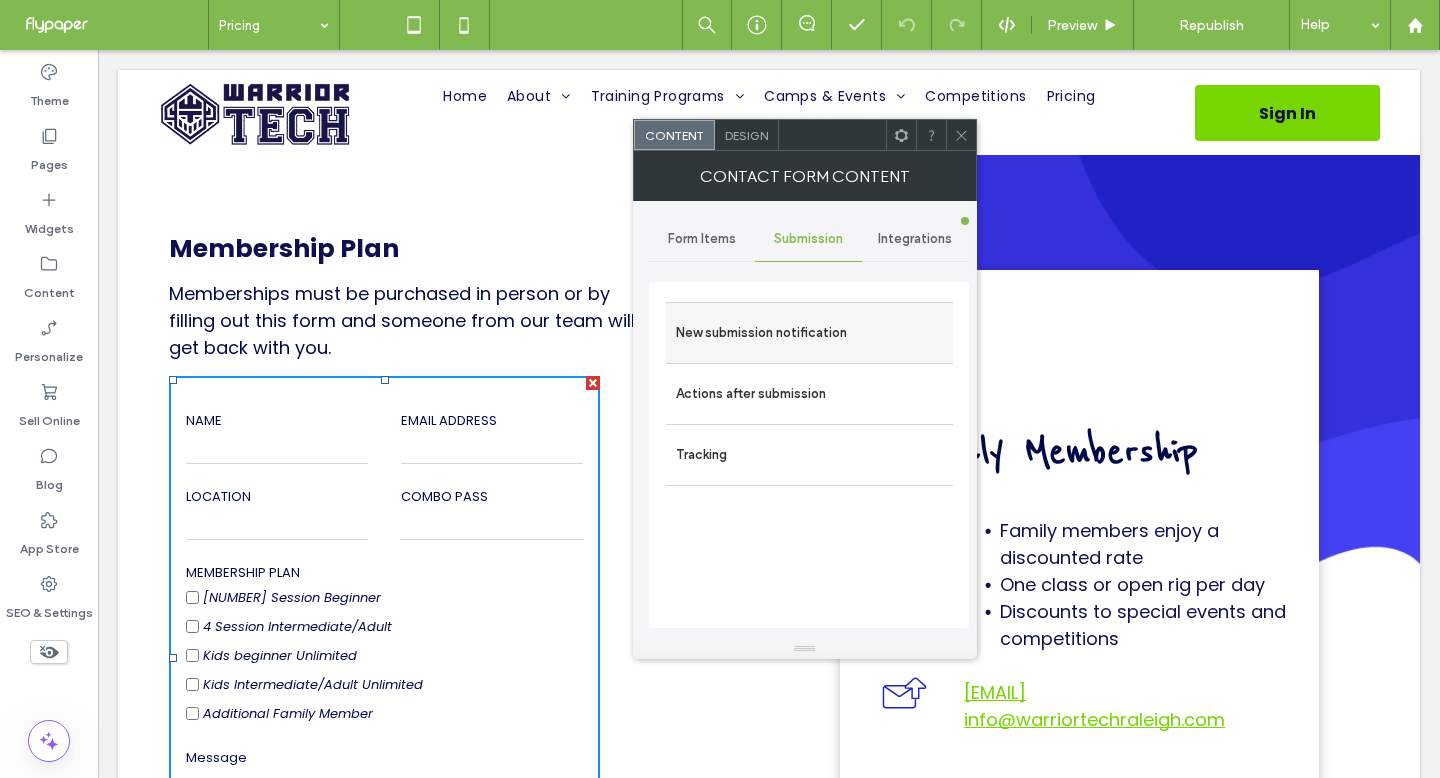 click on "New submission notification" at bounding box center [809, 333] 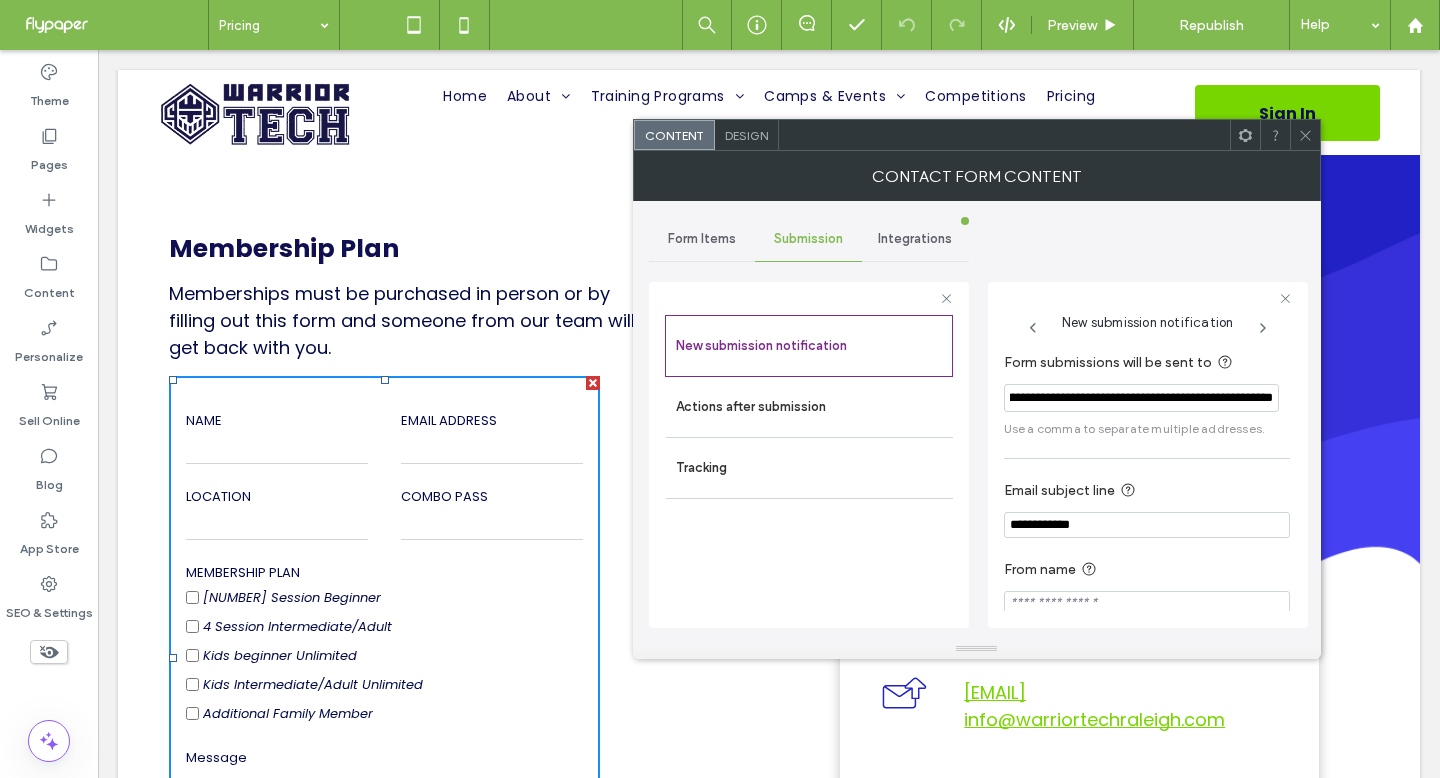 drag, startPoint x: 1206, startPoint y: 401, endPoint x: 1275, endPoint y: 398, distance: 69.065186 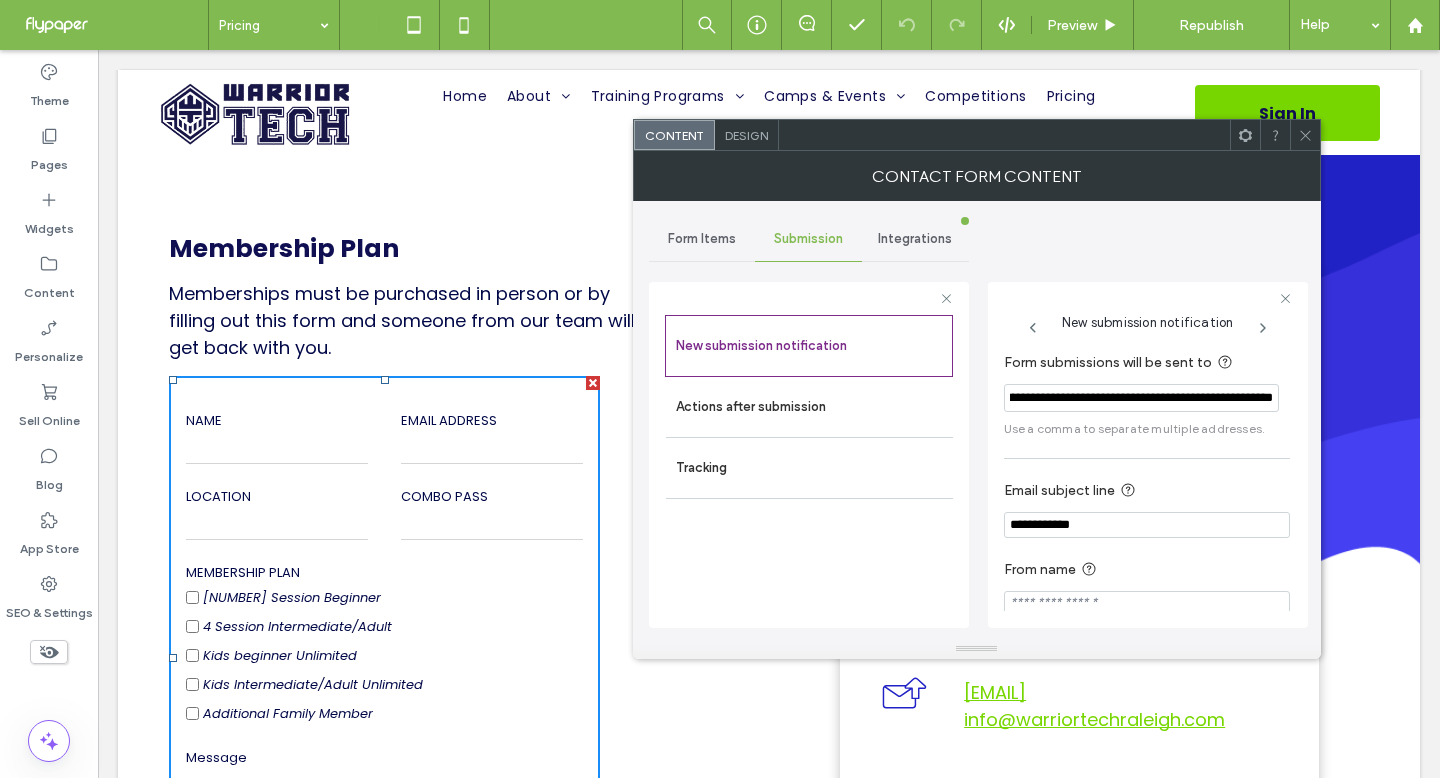 drag, startPoint x: 1264, startPoint y: 399, endPoint x: 1287, endPoint y: 399, distance: 23 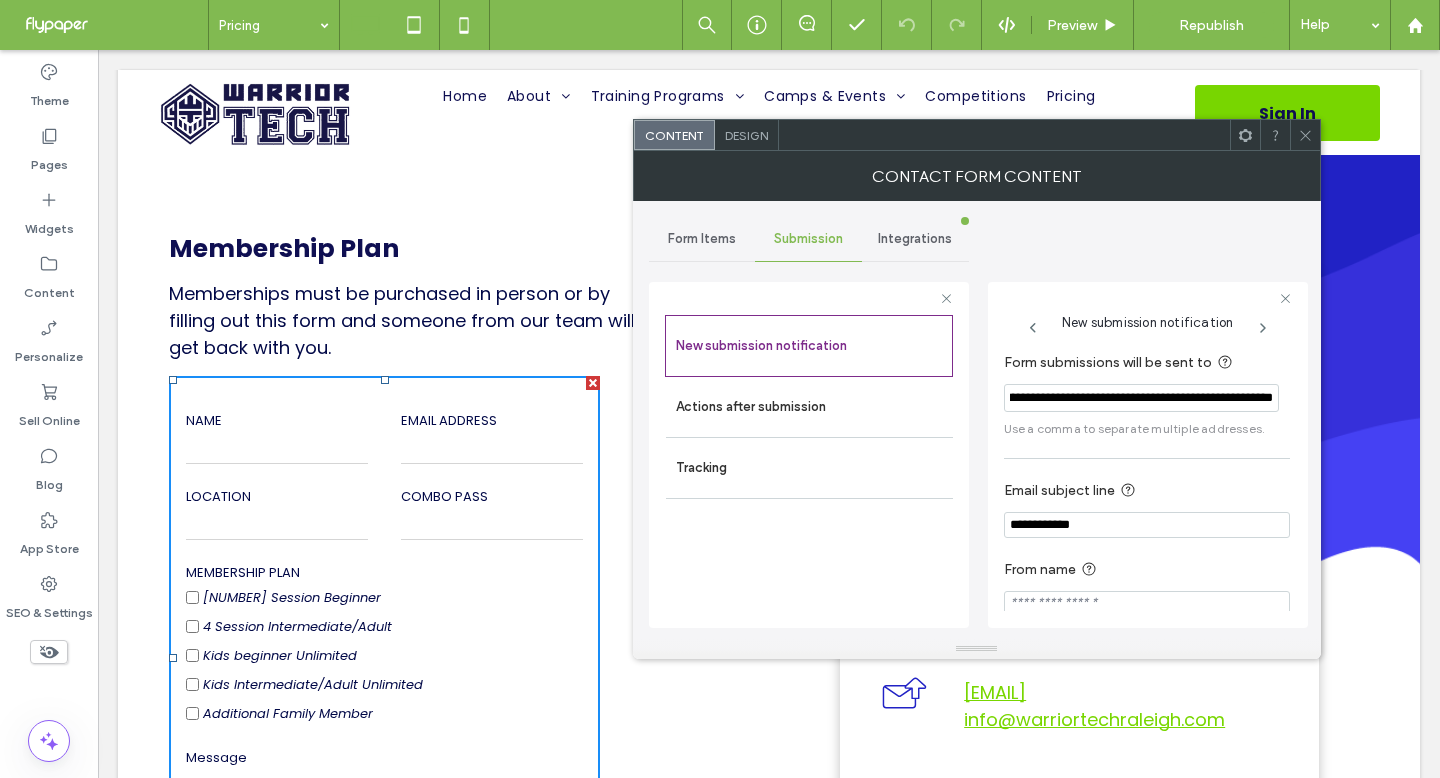 click on "Form submissions will be sent to [EMAIL]. Use a comma to separate multiple addresses. Email subject line [EMAIL] From name" at bounding box center [1148, 476] 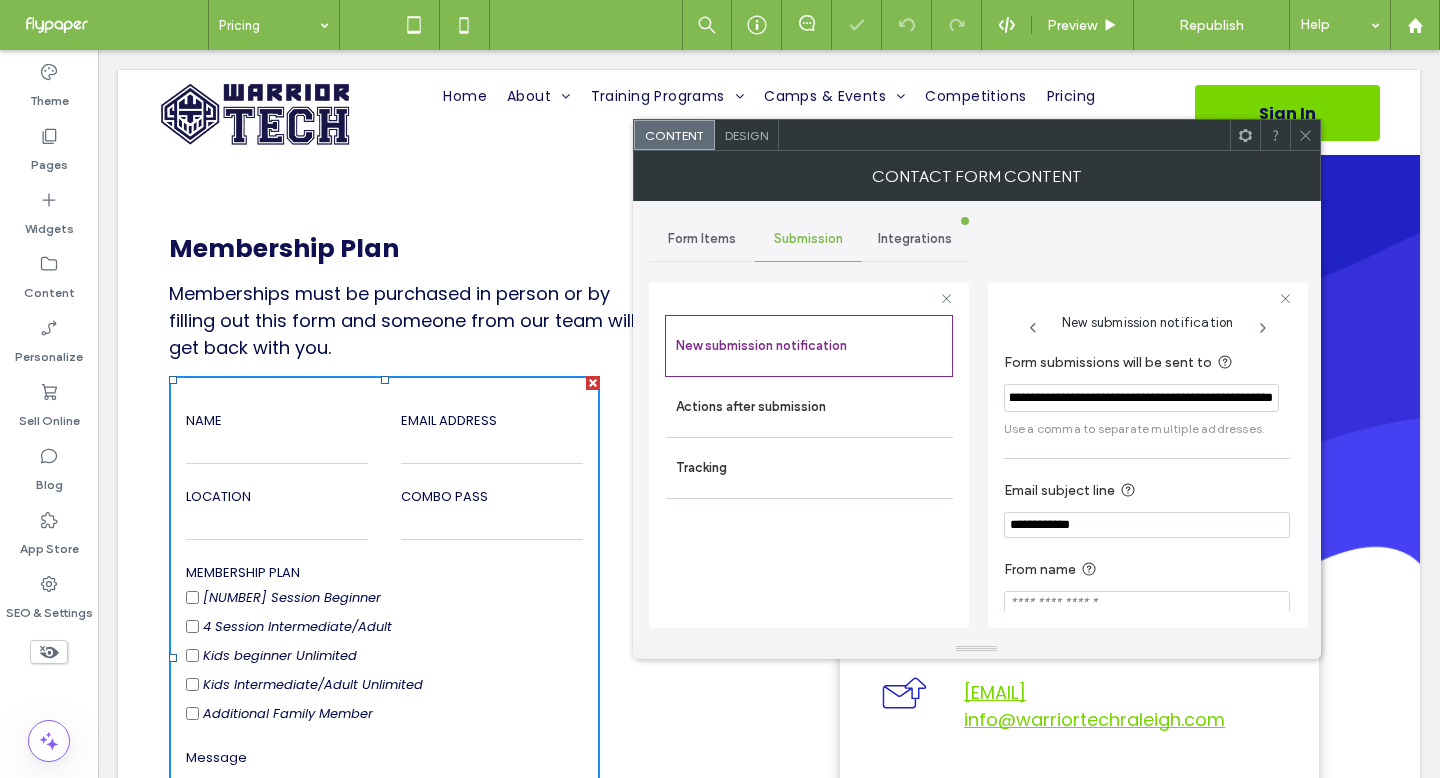 click on "Form submissions will be sent to" at bounding box center [1143, 363] 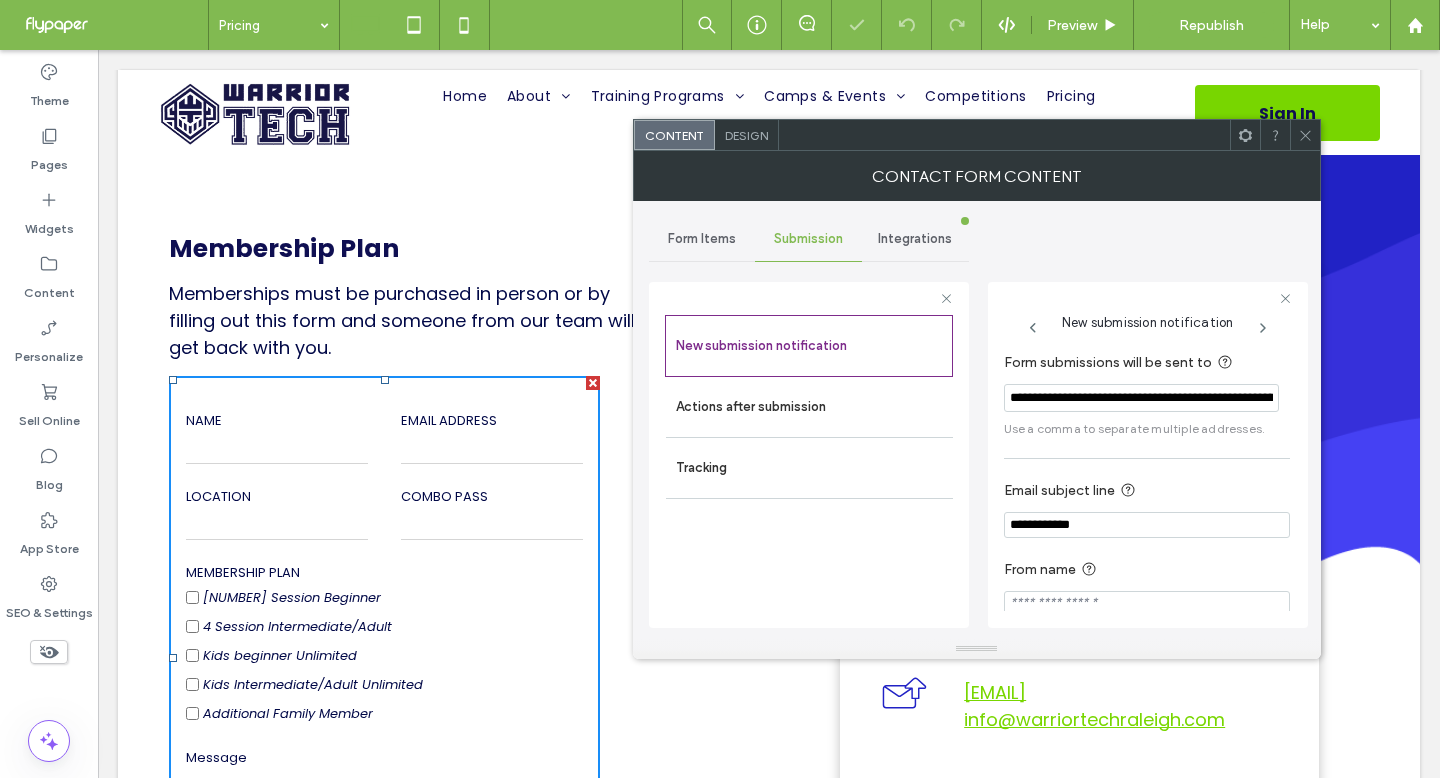 click at bounding box center [1305, 135] 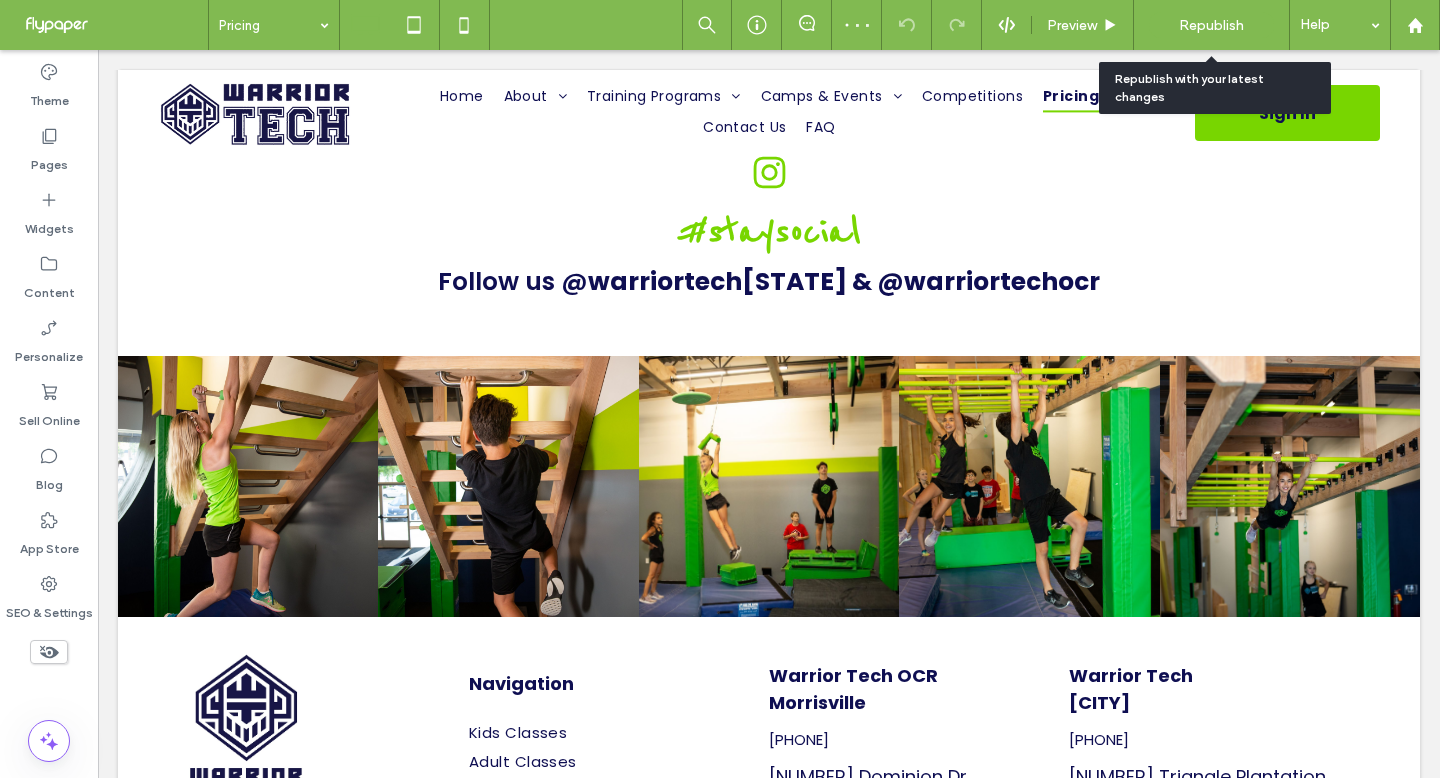 click on "Republish" at bounding box center [1211, 25] 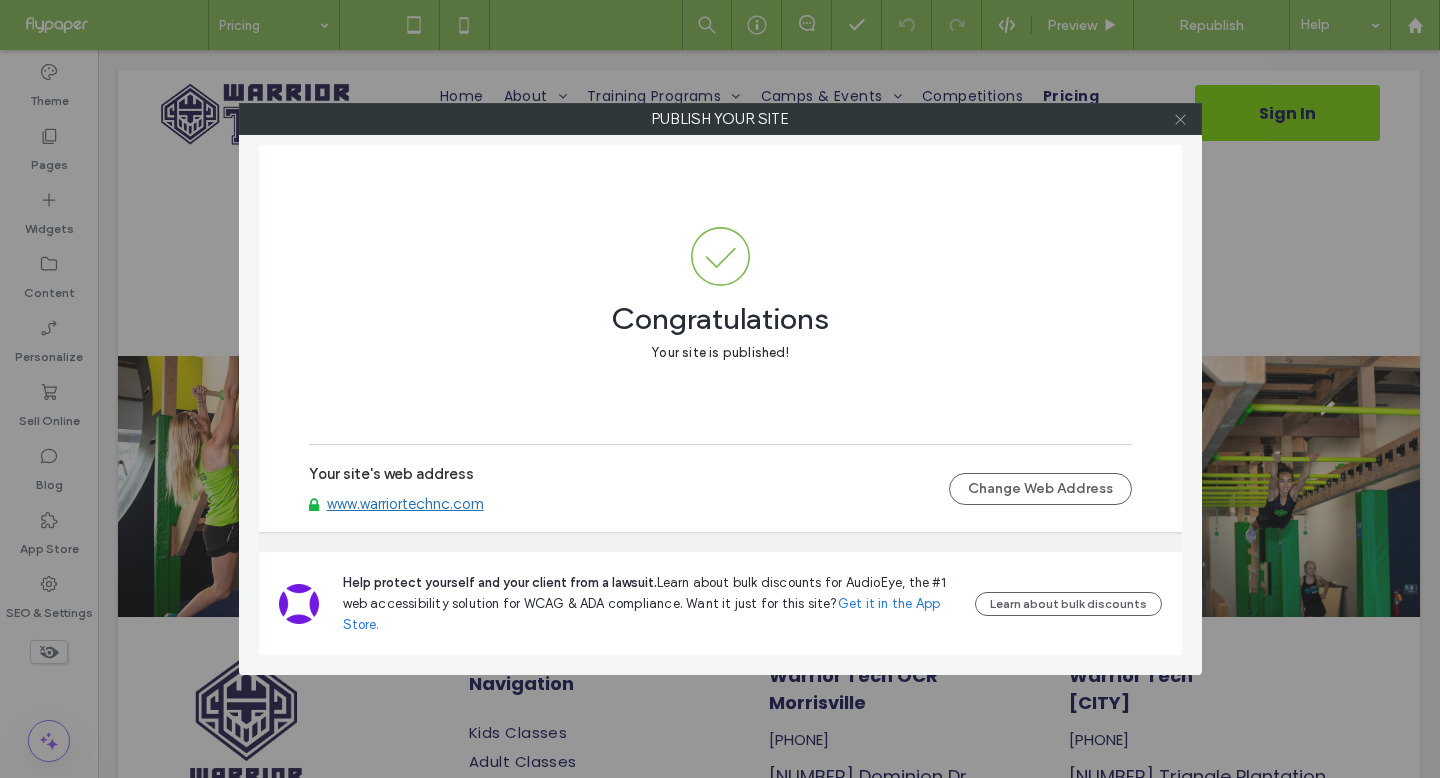 click 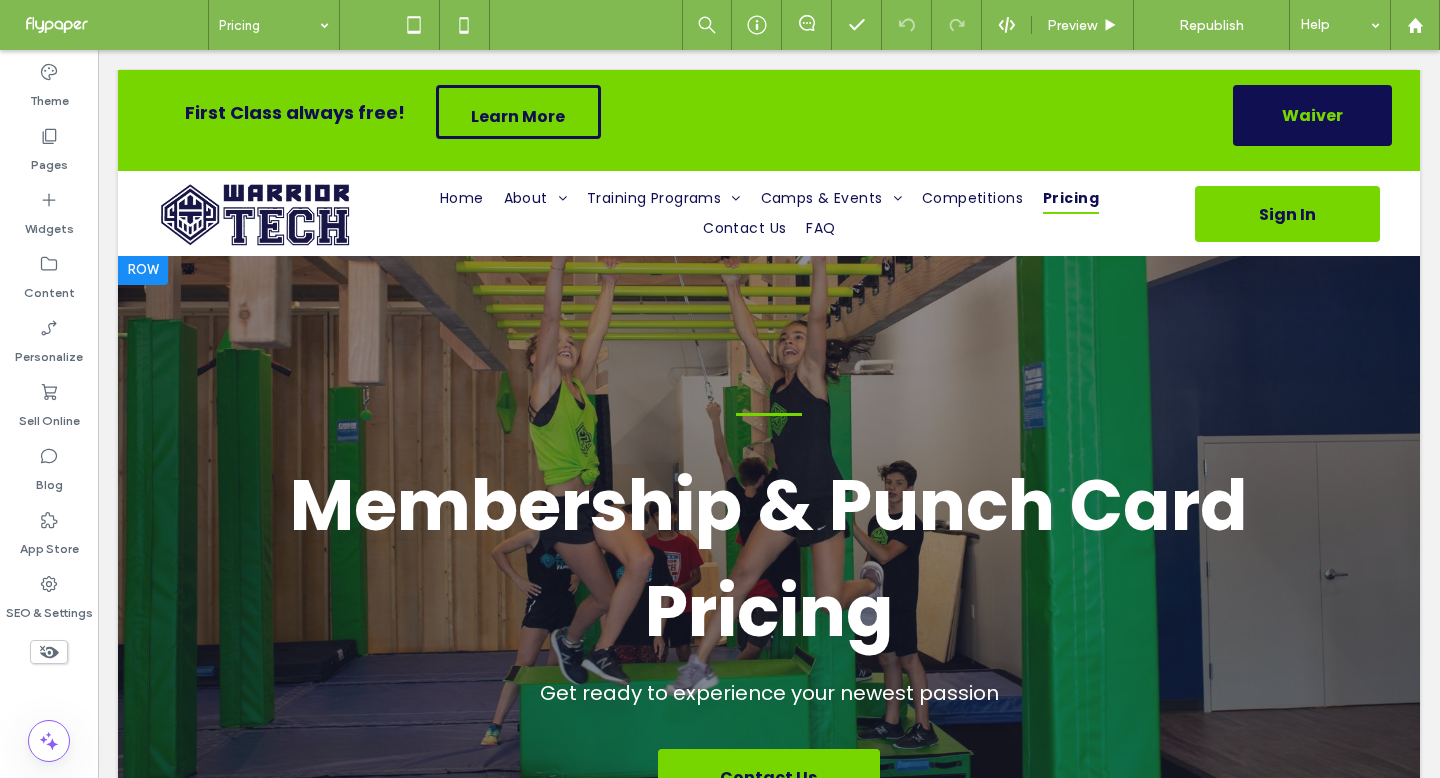scroll, scrollTop: 0, scrollLeft: 0, axis: both 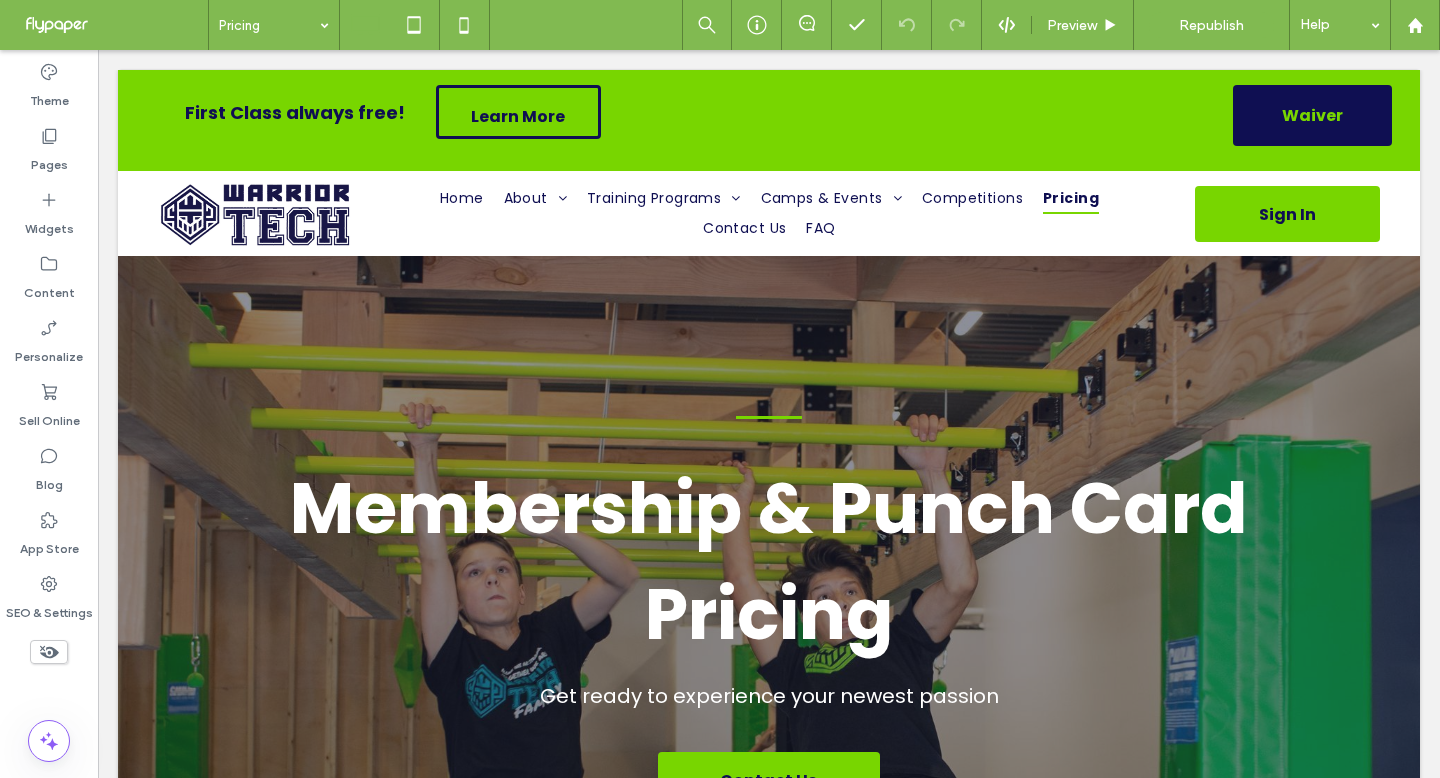 click on "Republish" at bounding box center [1211, 25] 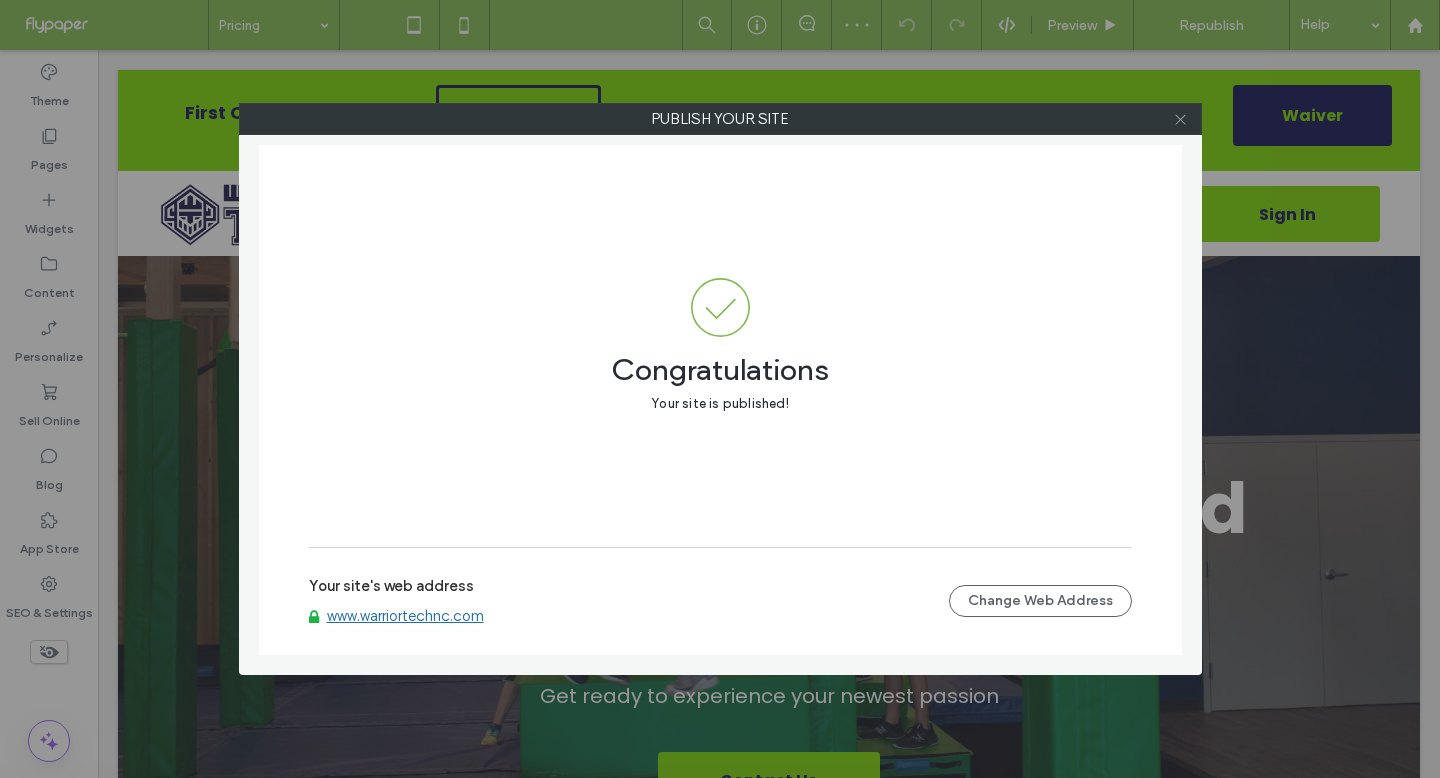click 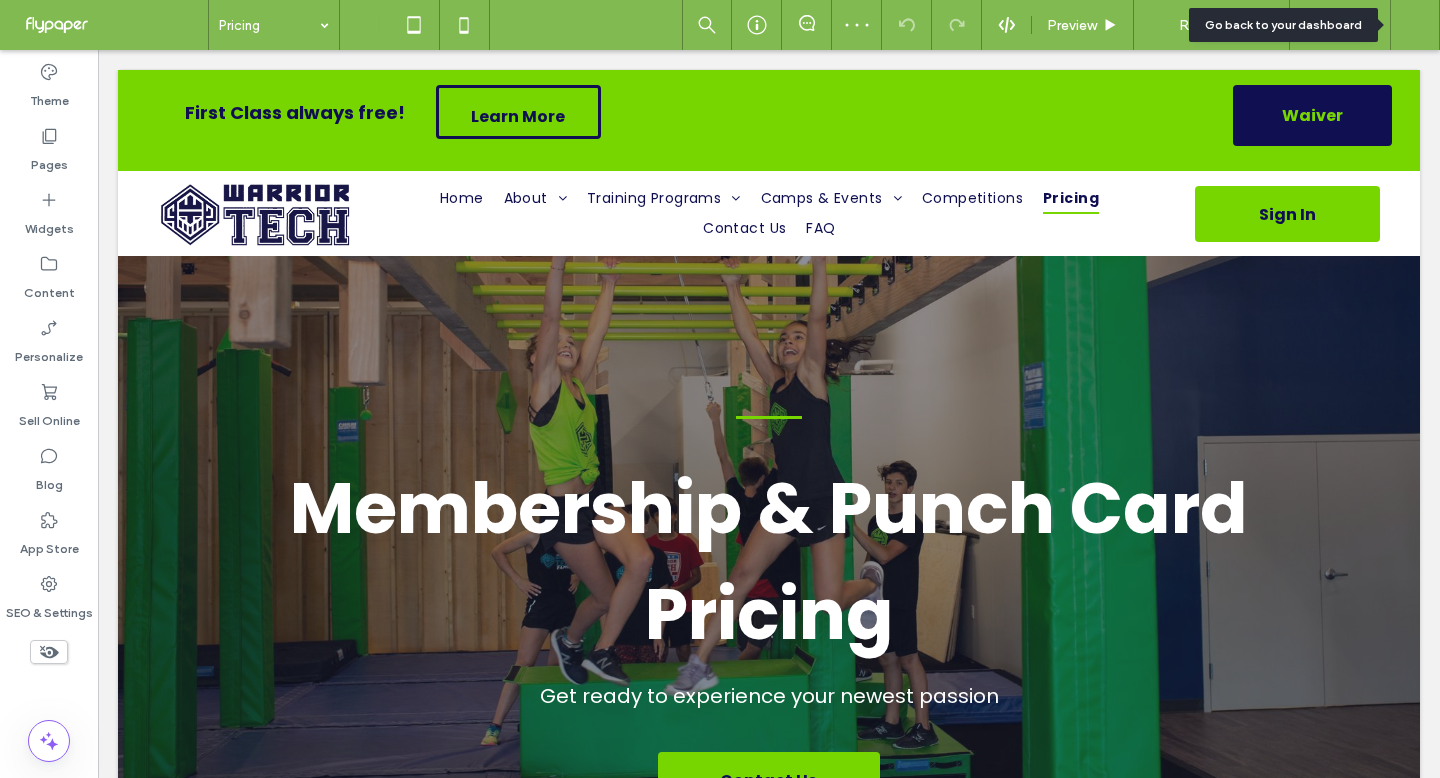 click 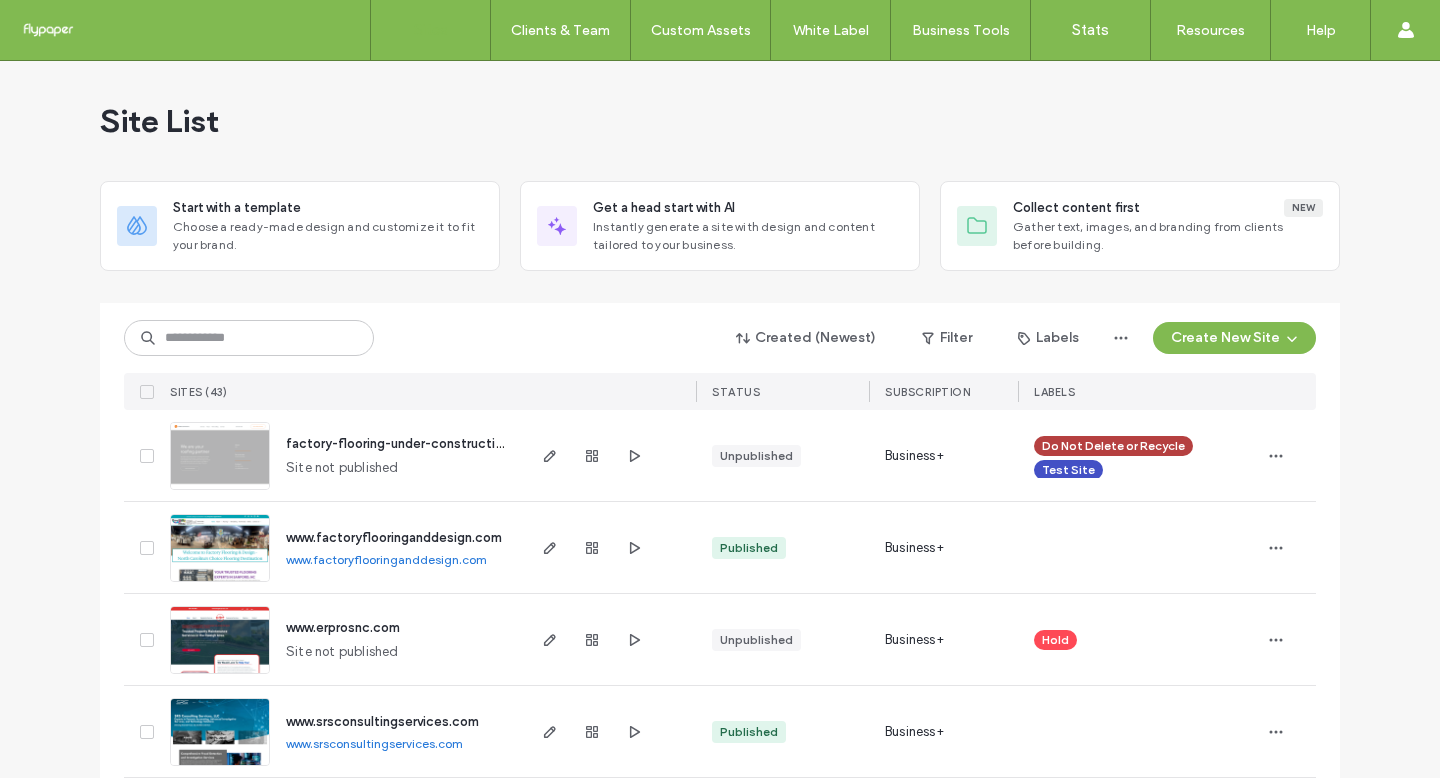 scroll, scrollTop: 0, scrollLeft: 0, axis: both 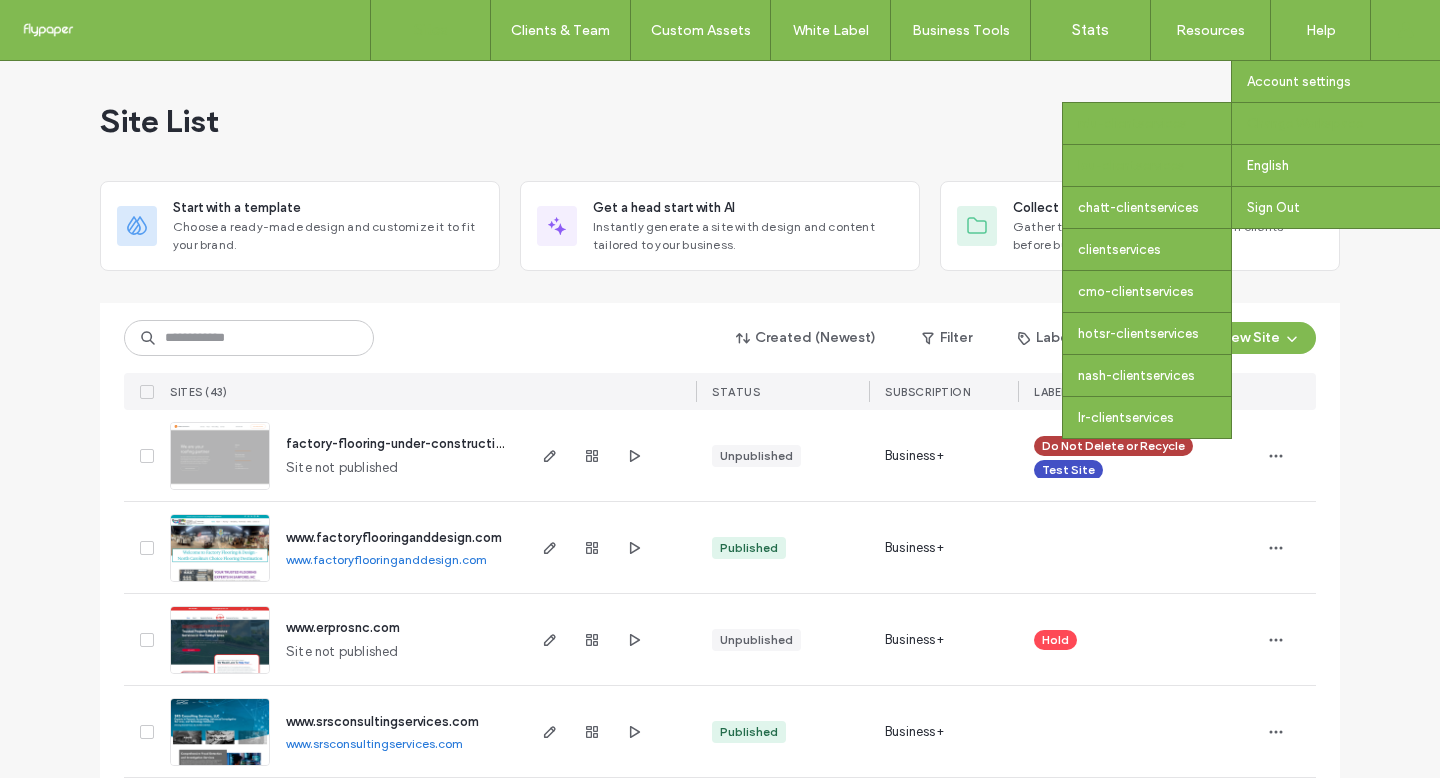click on "lou-clientservices" at bounding box center (1147, 165) 